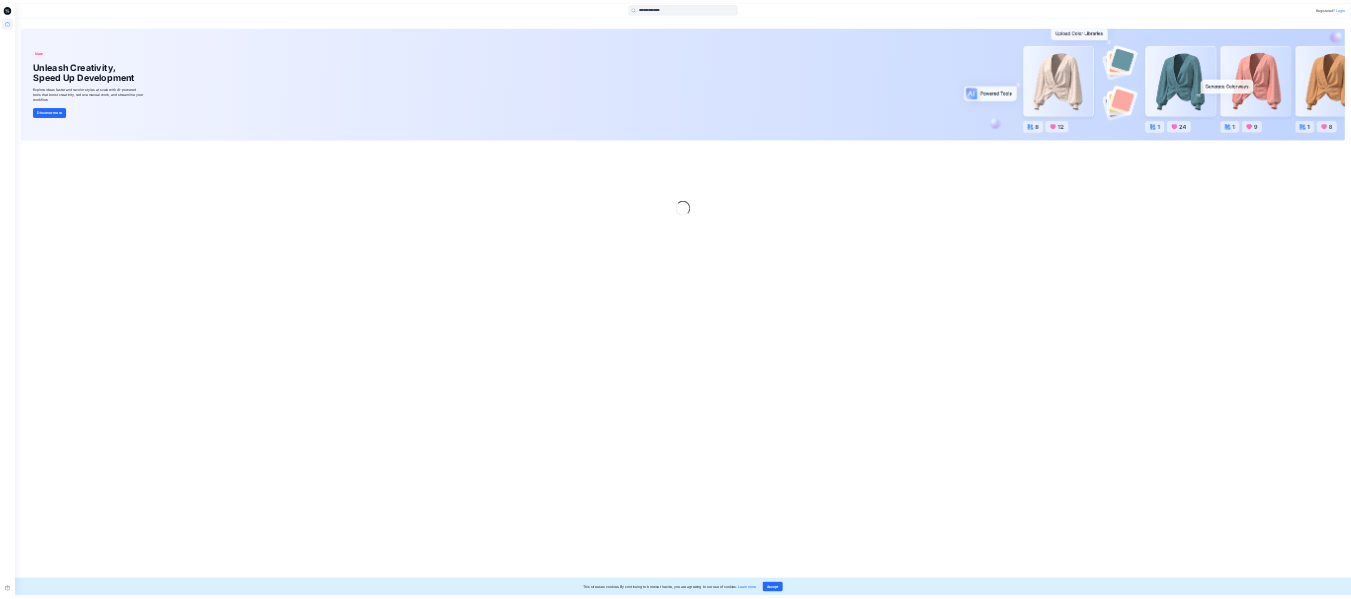 scroll, scrollTop: 0, scrollLeft: 0, axis: both 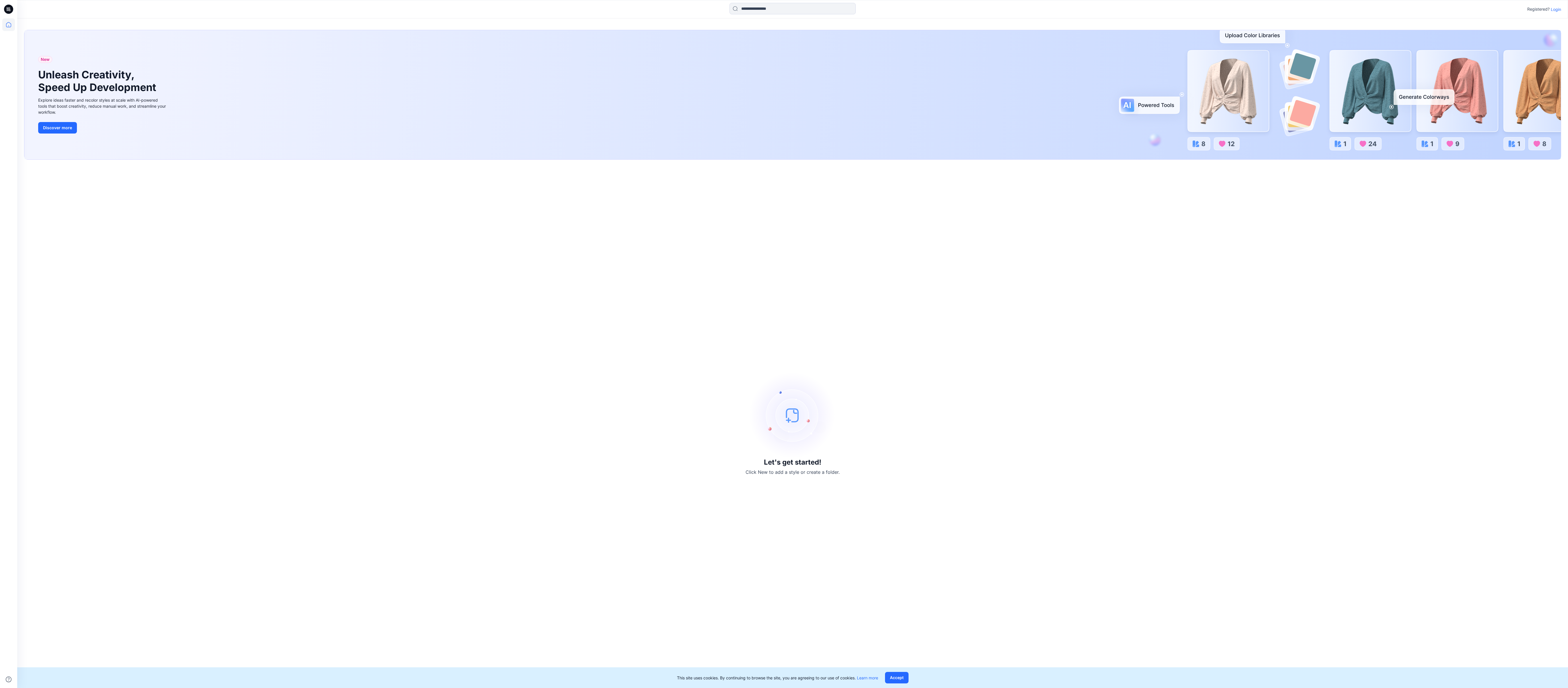 click on "Registered? Login" at bounding box center (792, 9) 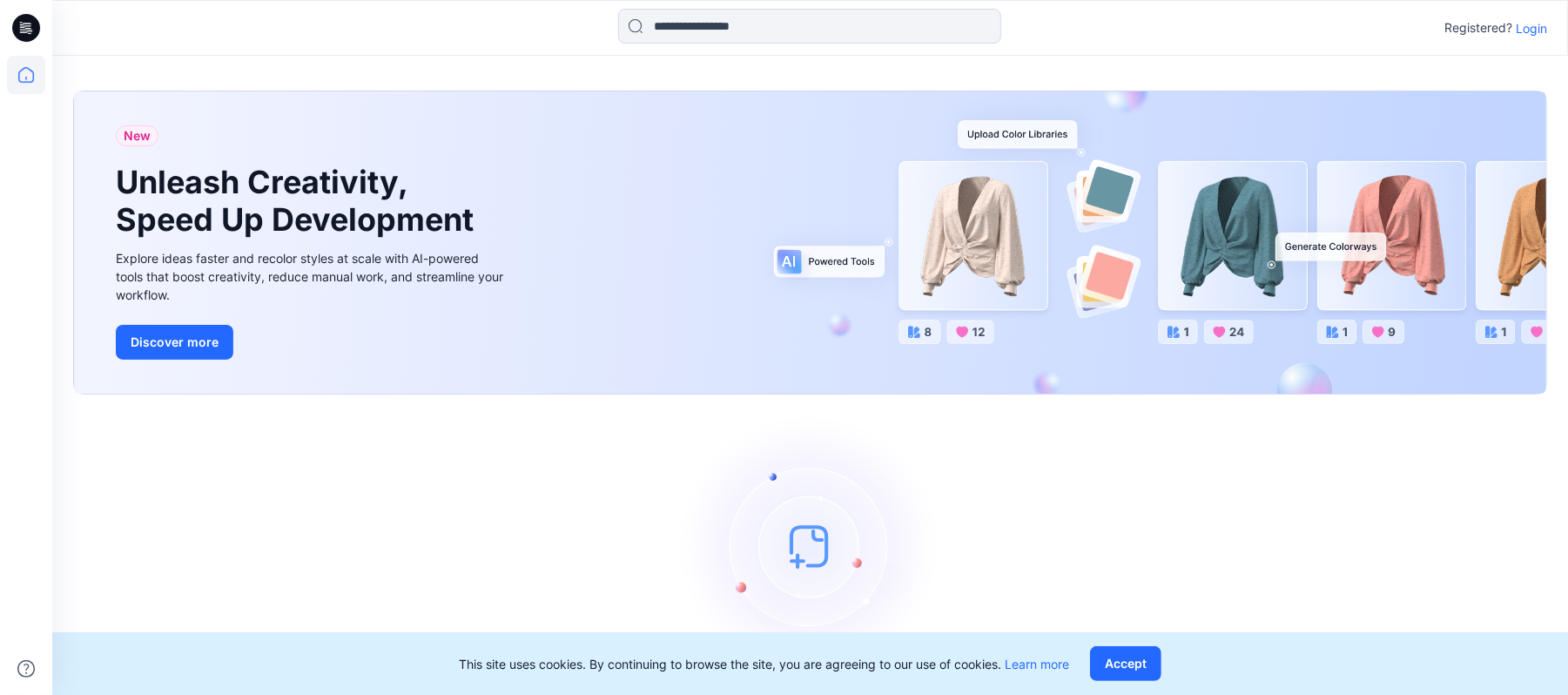 click on "Login" at bounding box center [1531, 28] 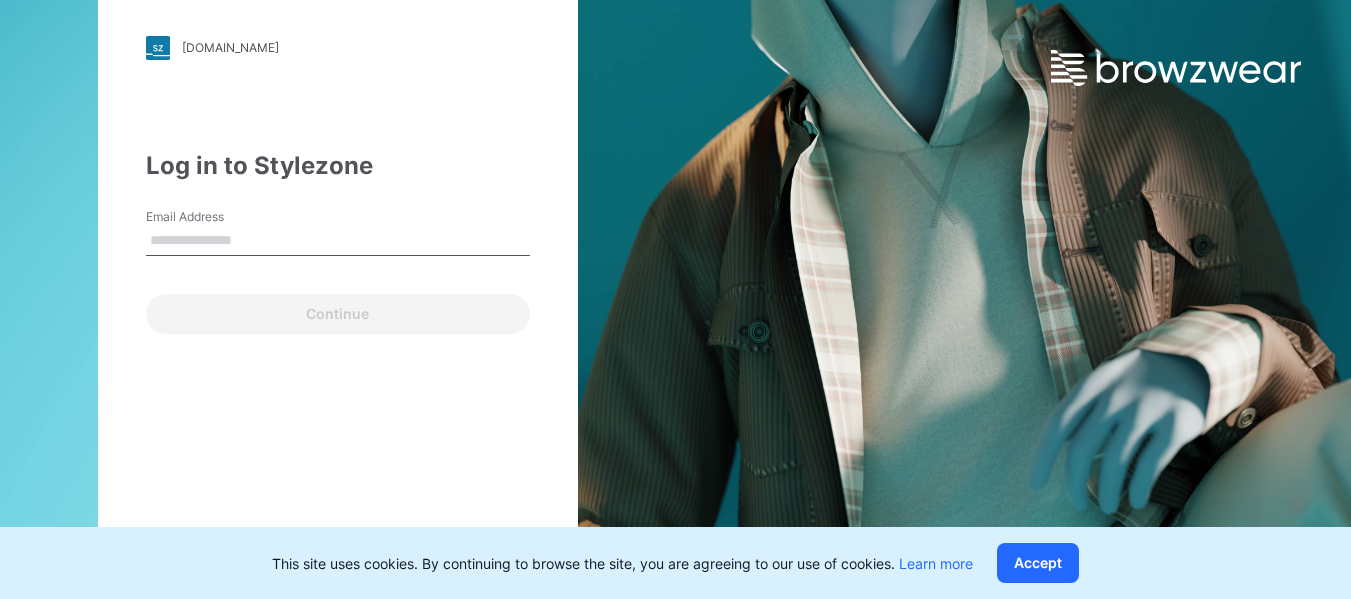 click on "Email Address" at bounding box center (338, 241) 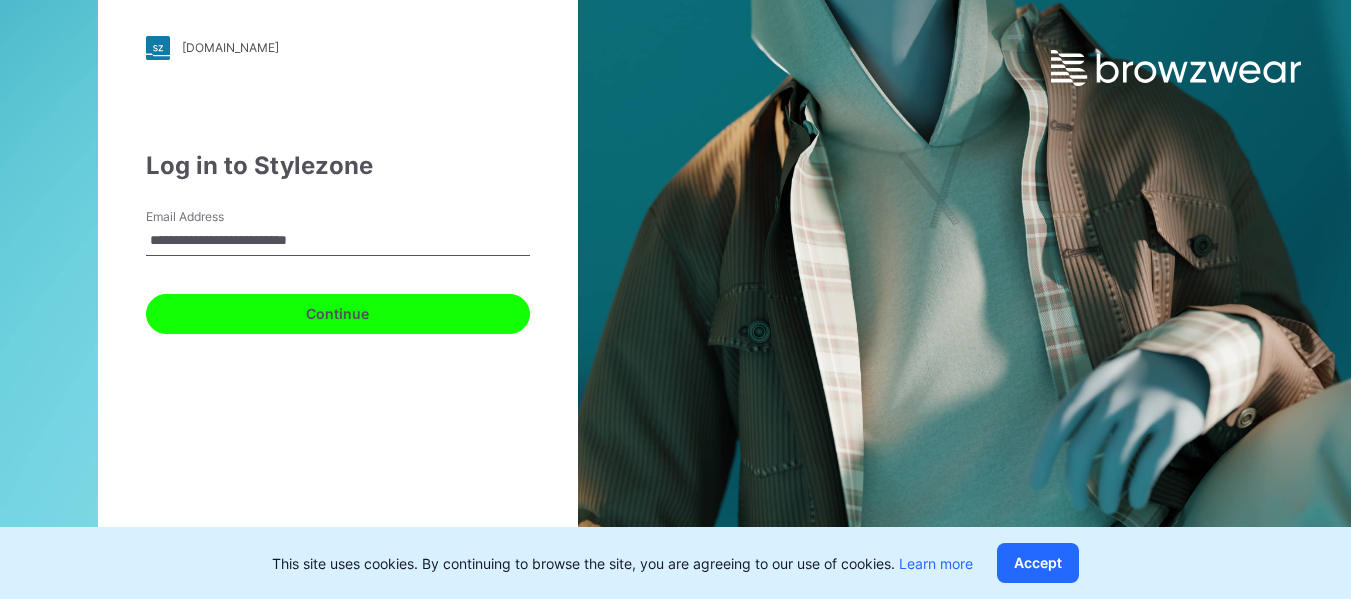 click on "Continue" at bounding box center [338, 314] 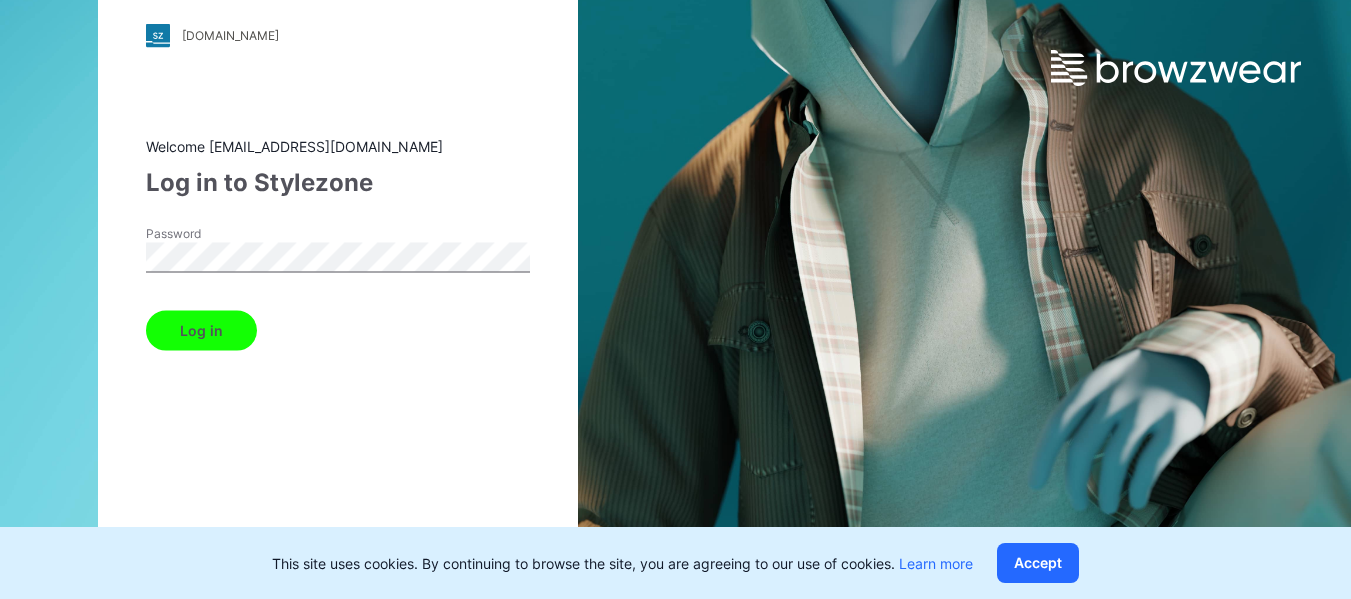 click on "Log in" at bounding box center (201, 330) 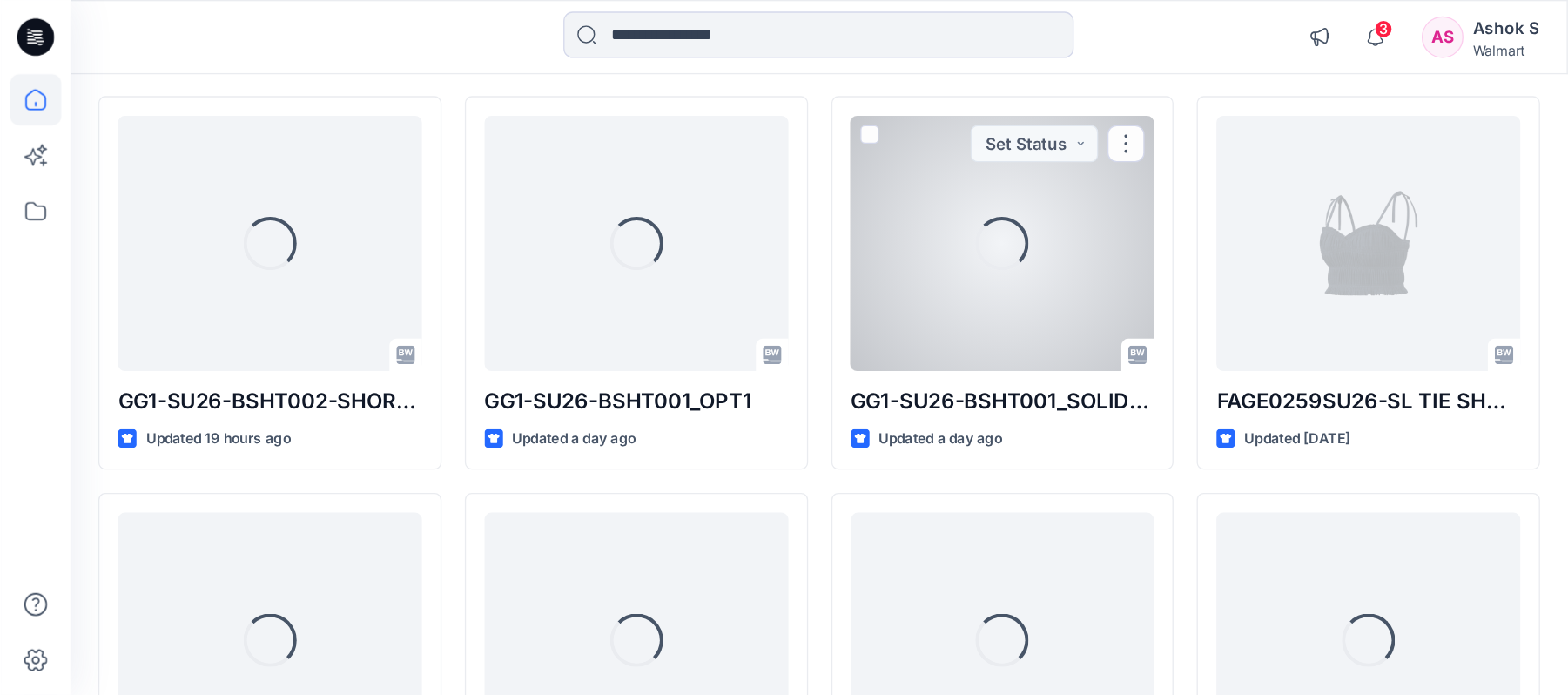 scroll, scrollTop: 174, scrollLeft: 0, axis: vertical 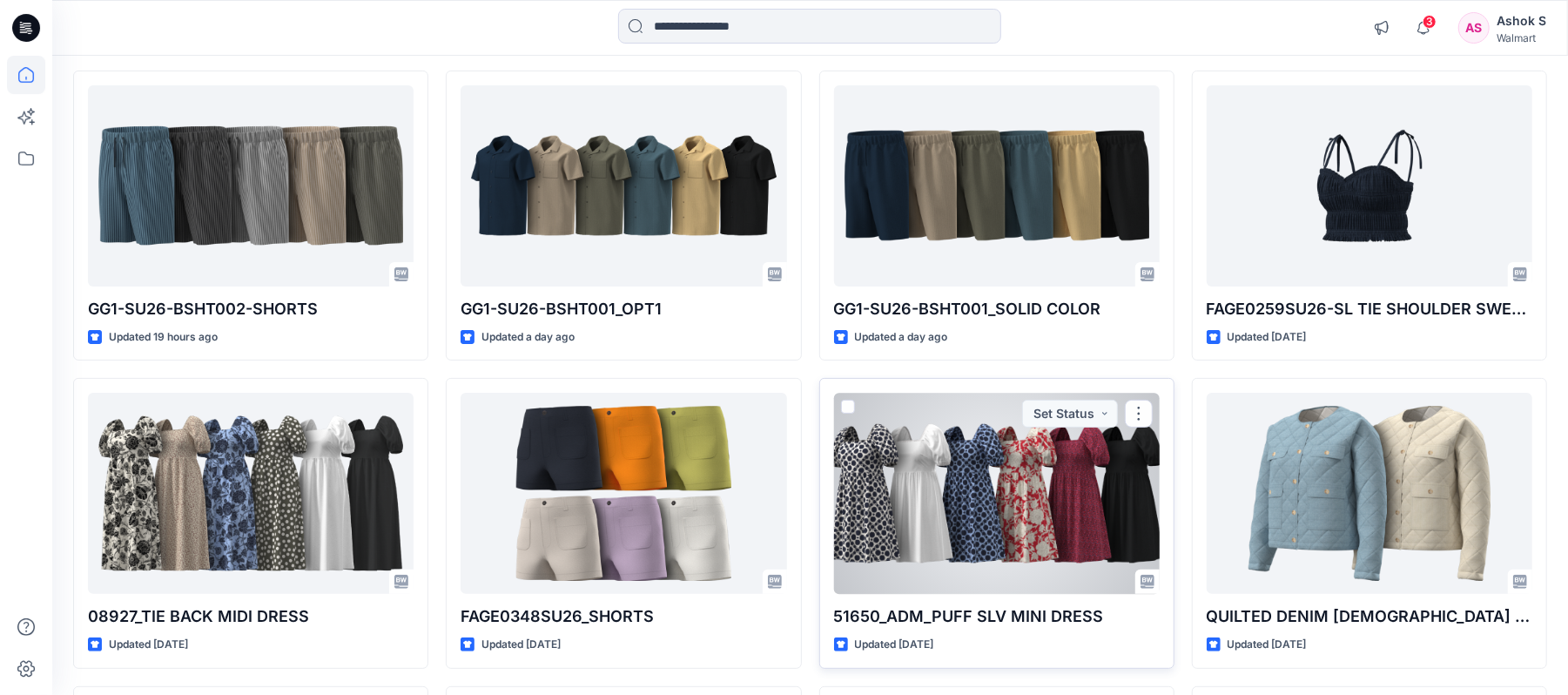 click at bounding box center (997, 493) 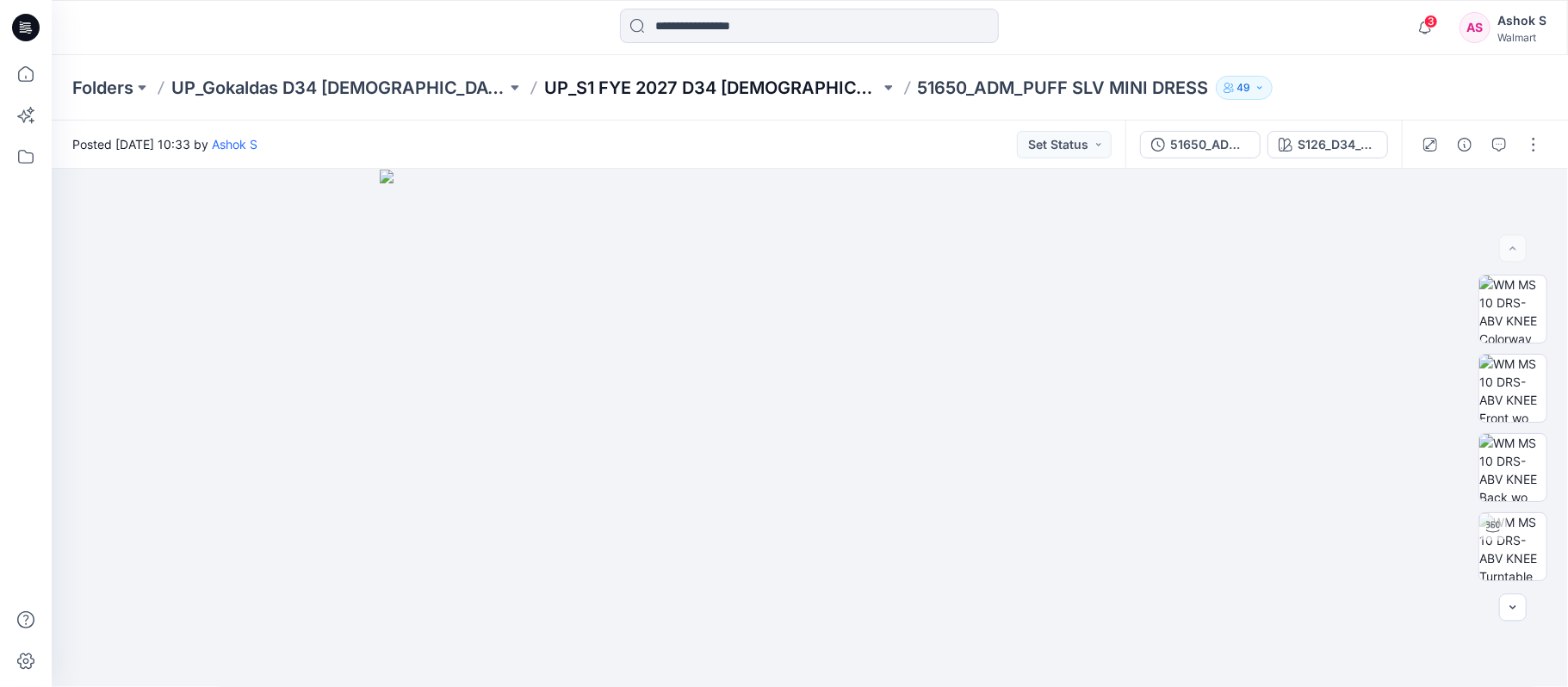 click on "UP_S1 FYE 2027 D34 [DEMOGRAPHIC_DATA] Dresses" at bounding box center [711, 88] 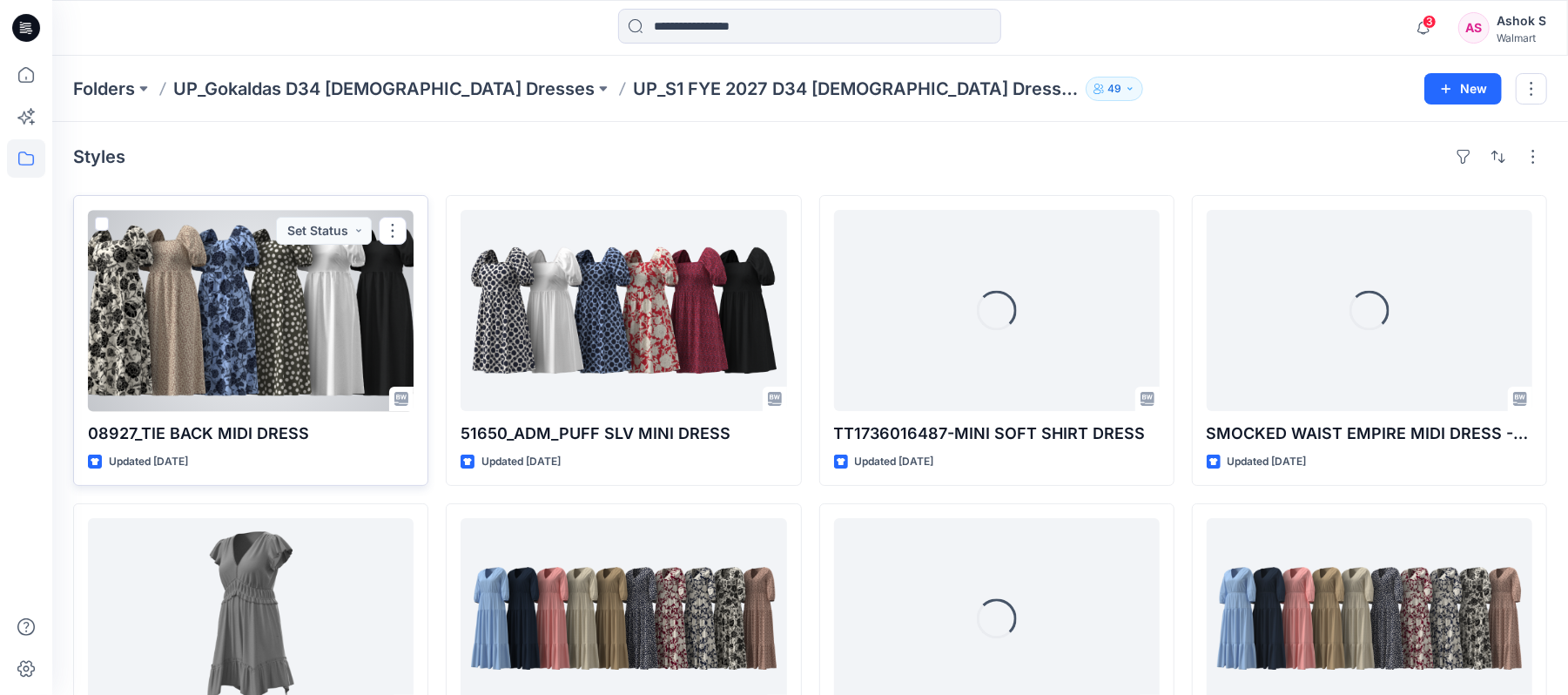click at bounding box center (251, 310) 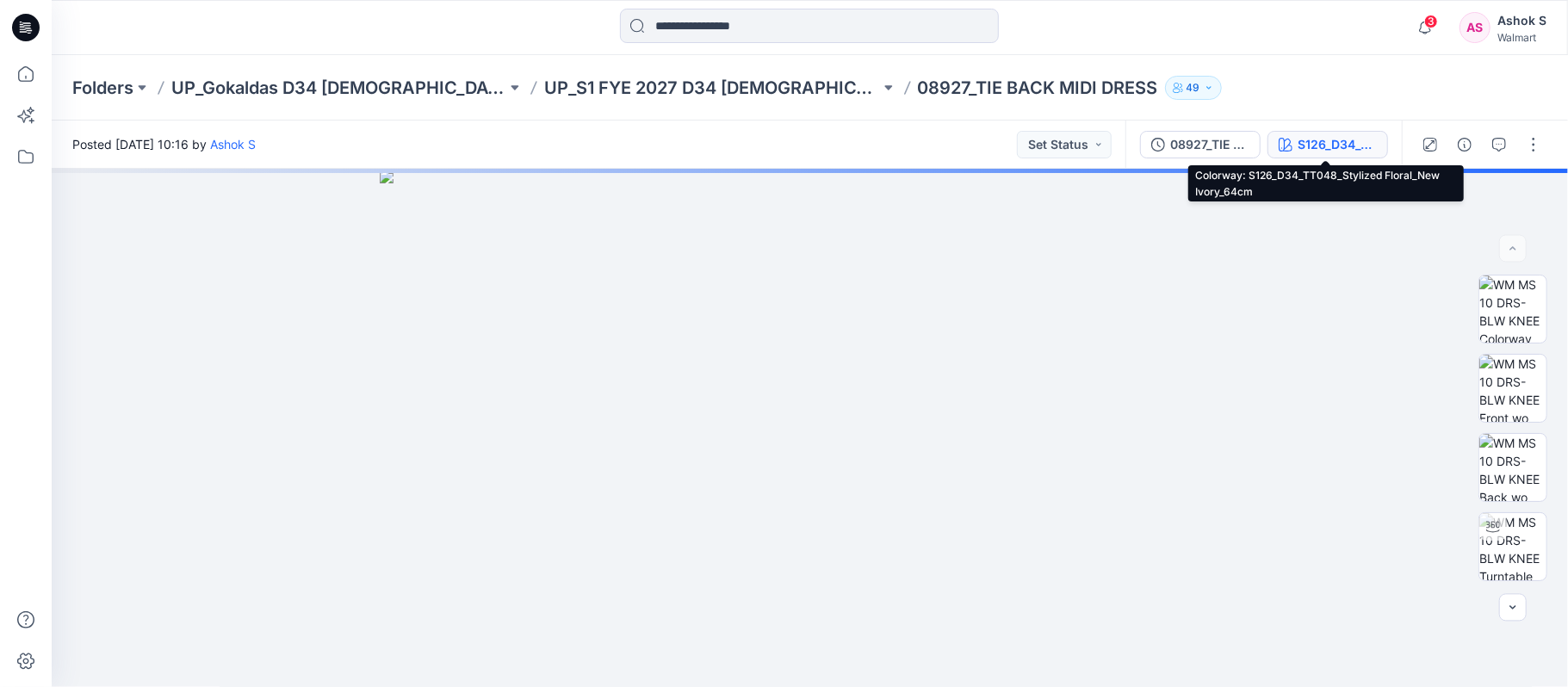 click on "S126_D34_TT048_Stylized Floral_New Ivory_64cm" at bounding box center [1337, 145] 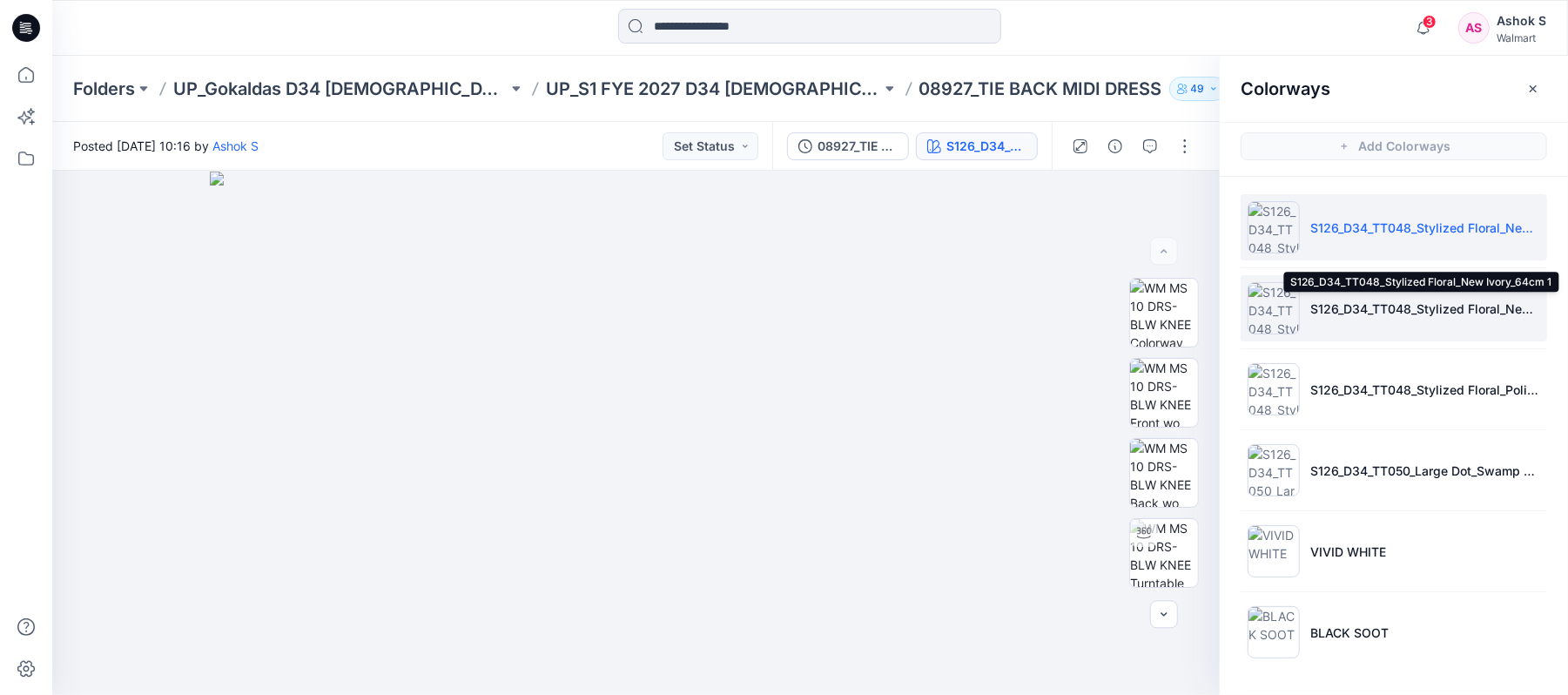 click on "S126_D34_TT048_Stylized Floral_New Ivory_64cm 1" at bounding box center [1425, 308] 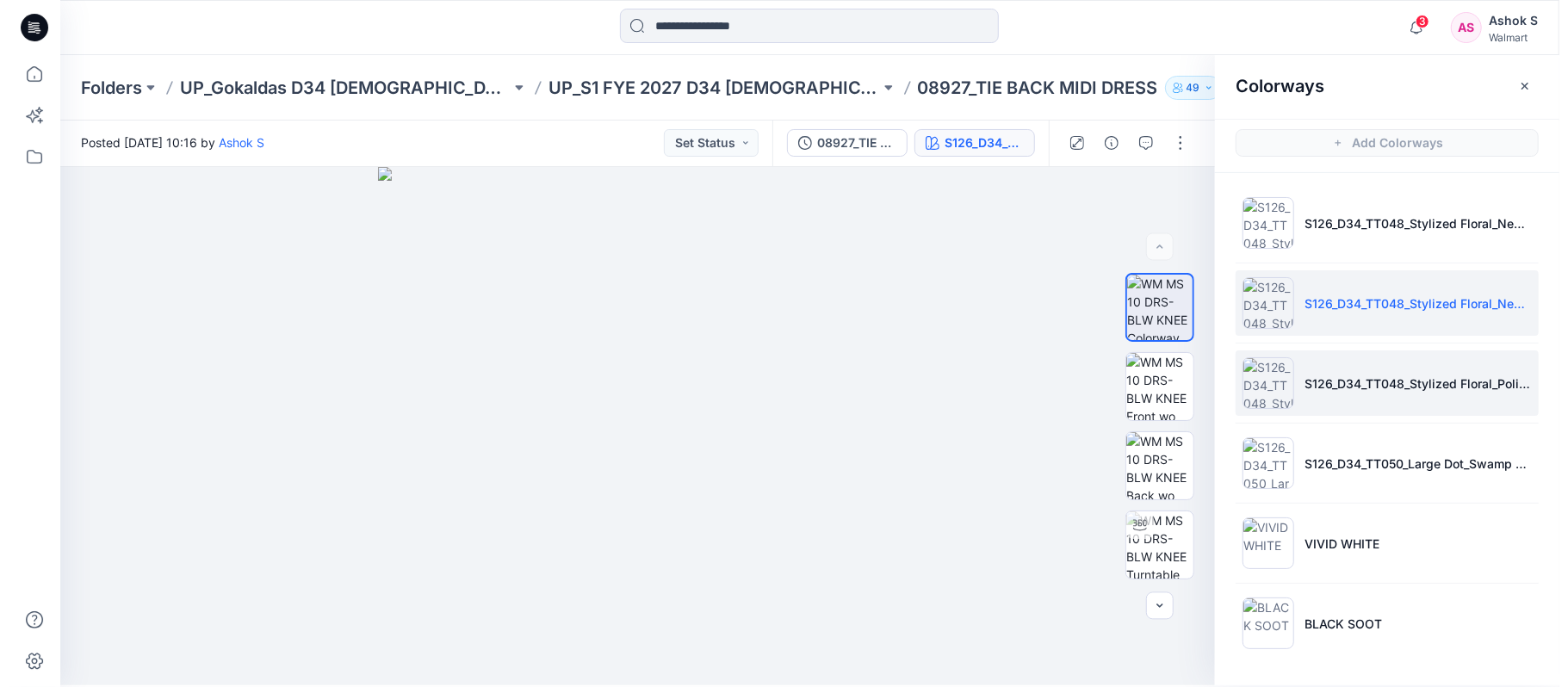 scroll, scrollTop: 0, scrollLeft: 0, axis: both 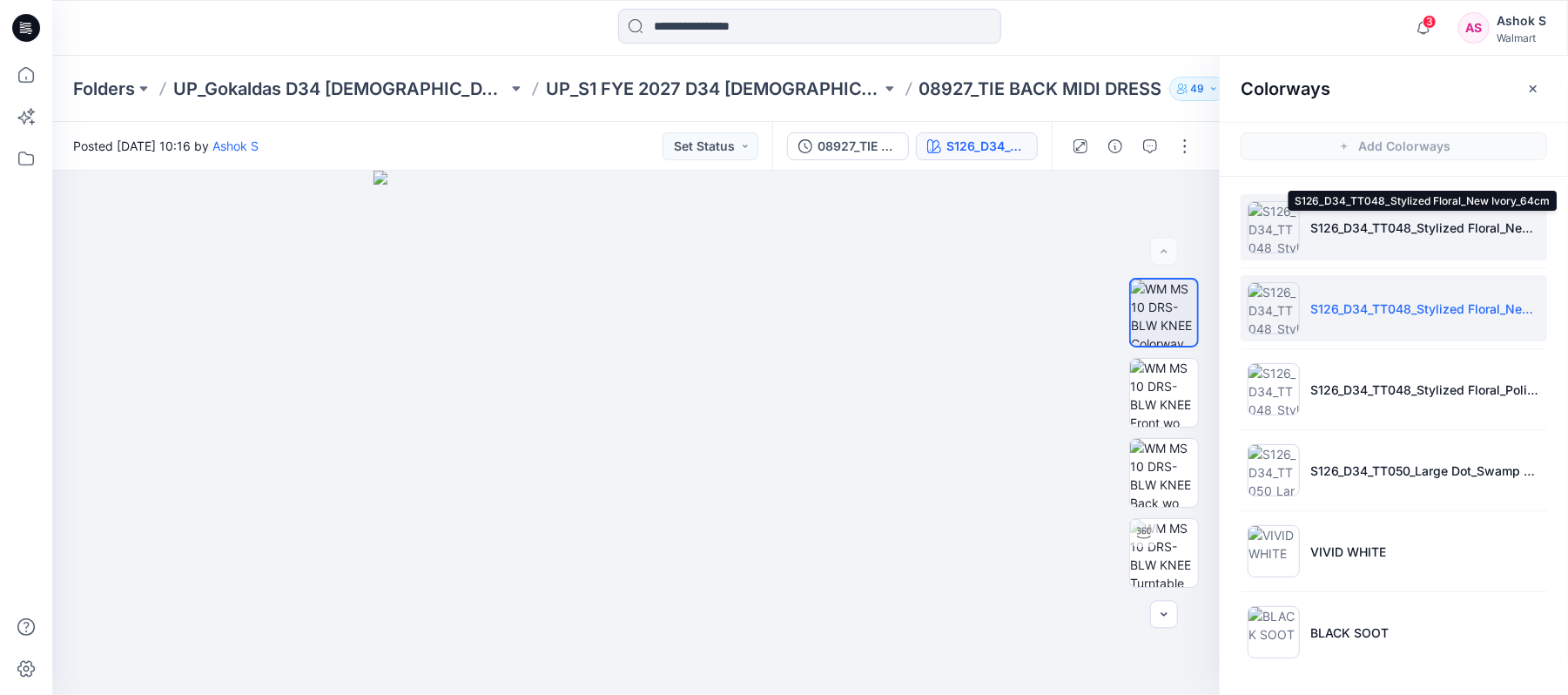 click on "S126_D34_TT048_Stylized Floral_New Ivory_64cm" at bounding box center [1425, 227] 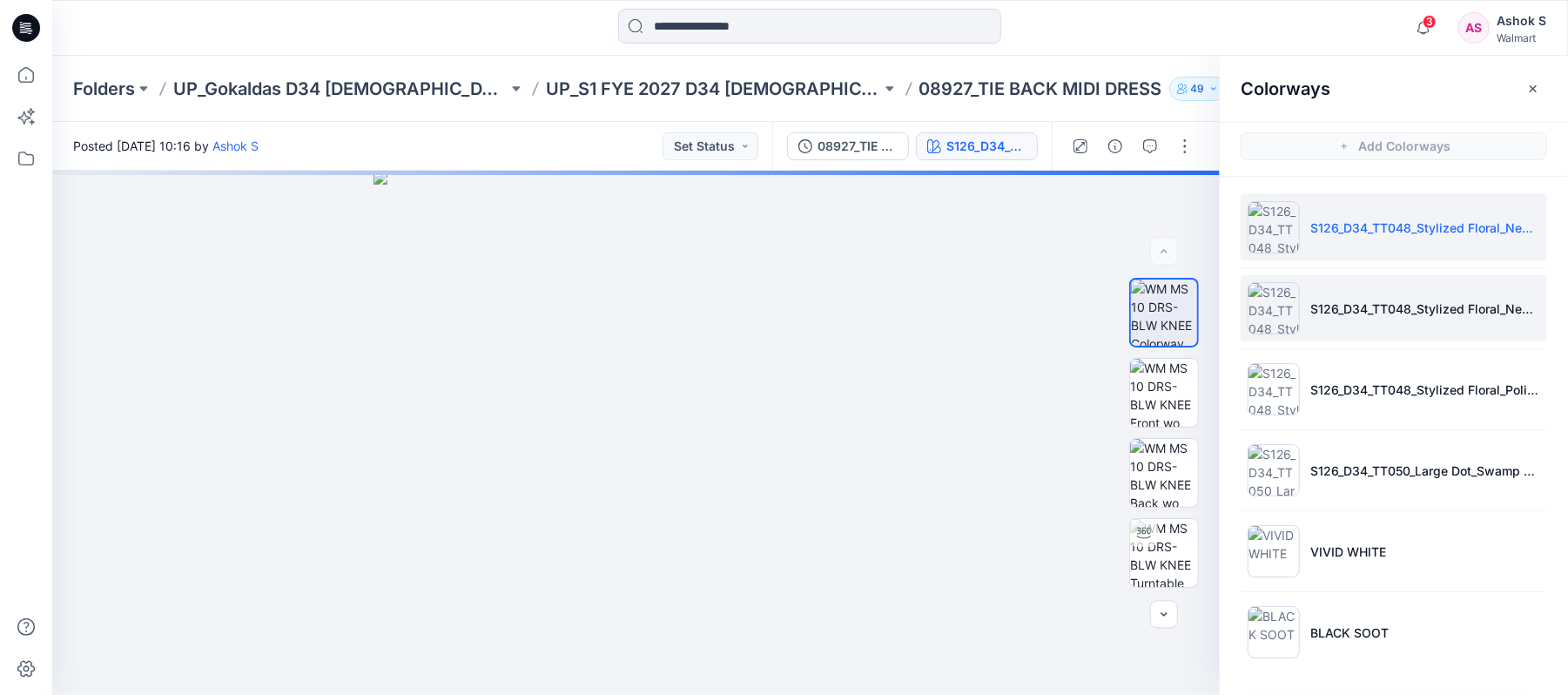 click on "S126_D34_TT048_Stylized Floral_New Ivory_64cm 1" at bounding box center [1425, 308] 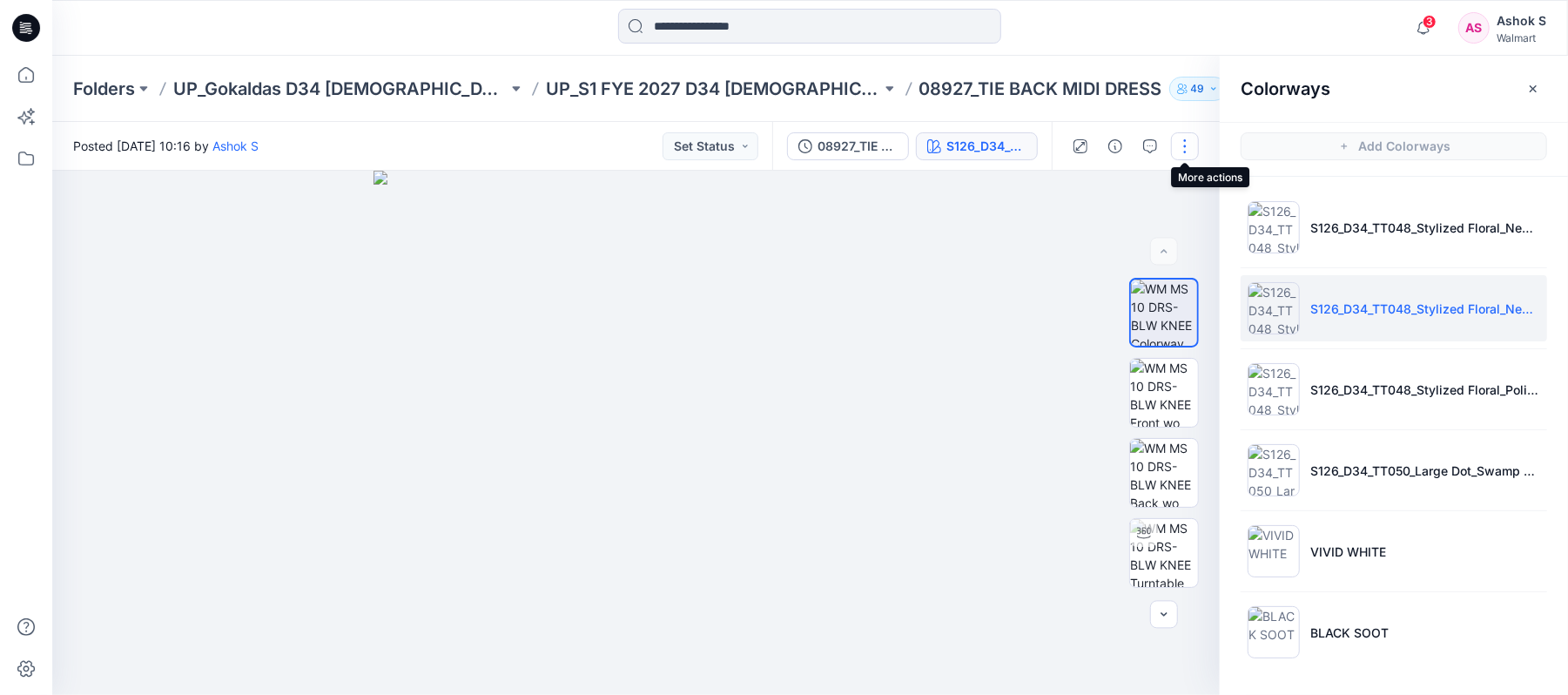 click at bounding box center (1185, 146) 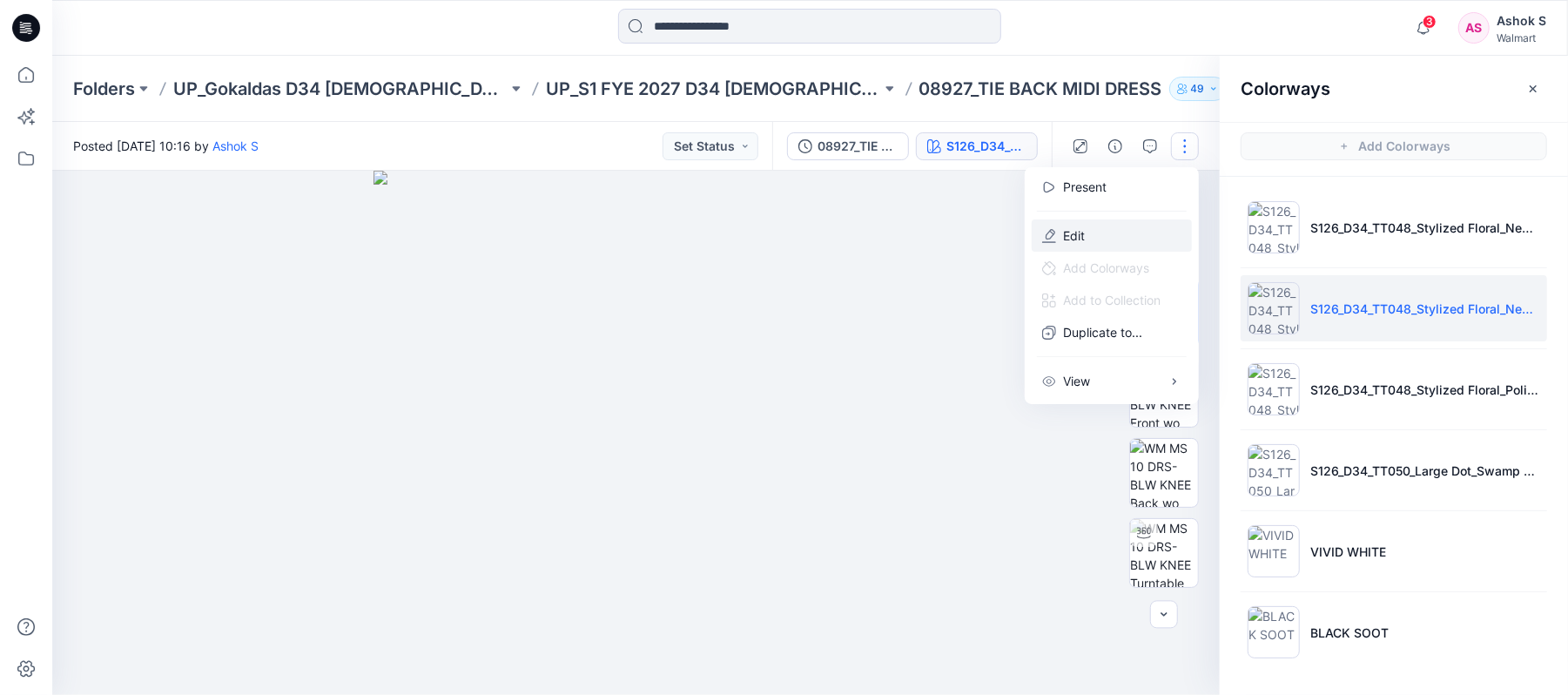 click on "Edit" at bounding box center [1112, 235] 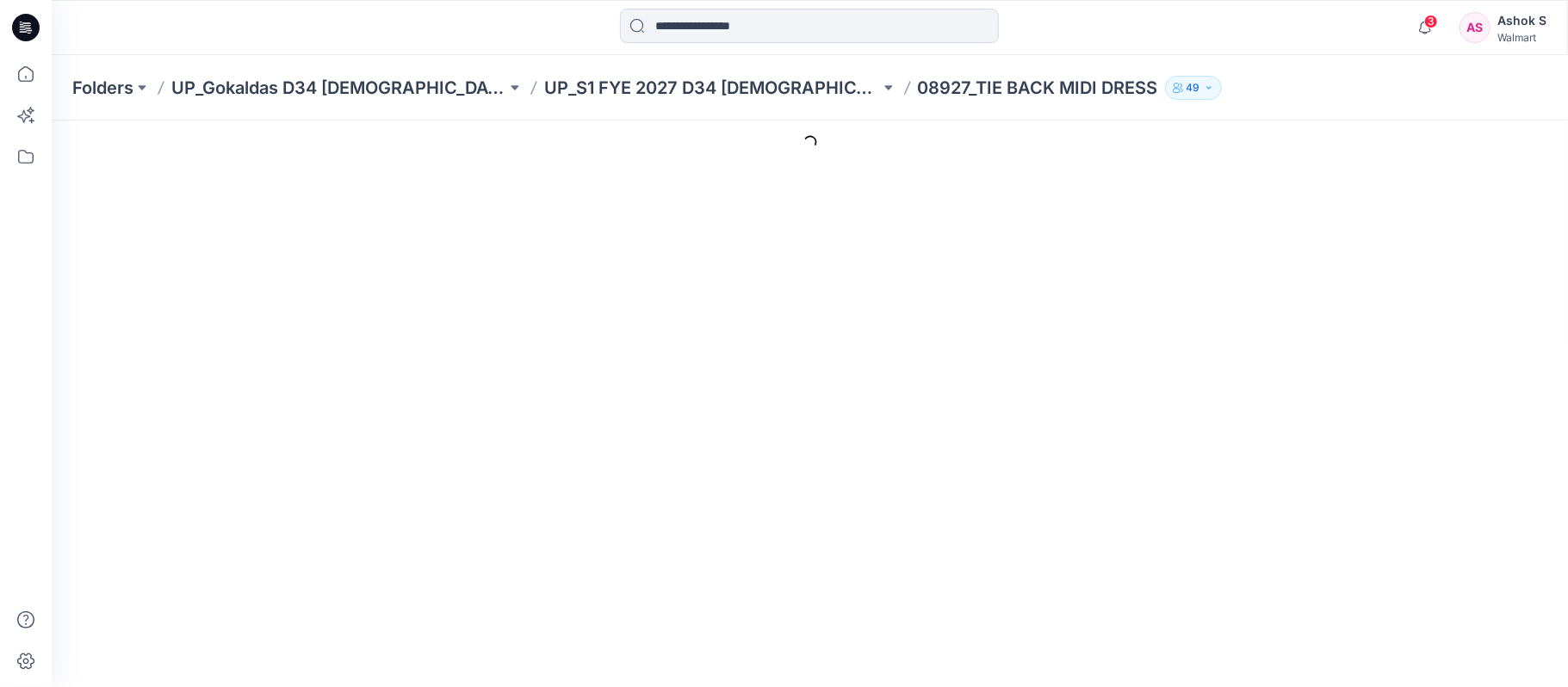 scroll, scrollTop: 0, scrollLeft: 0, axis: both 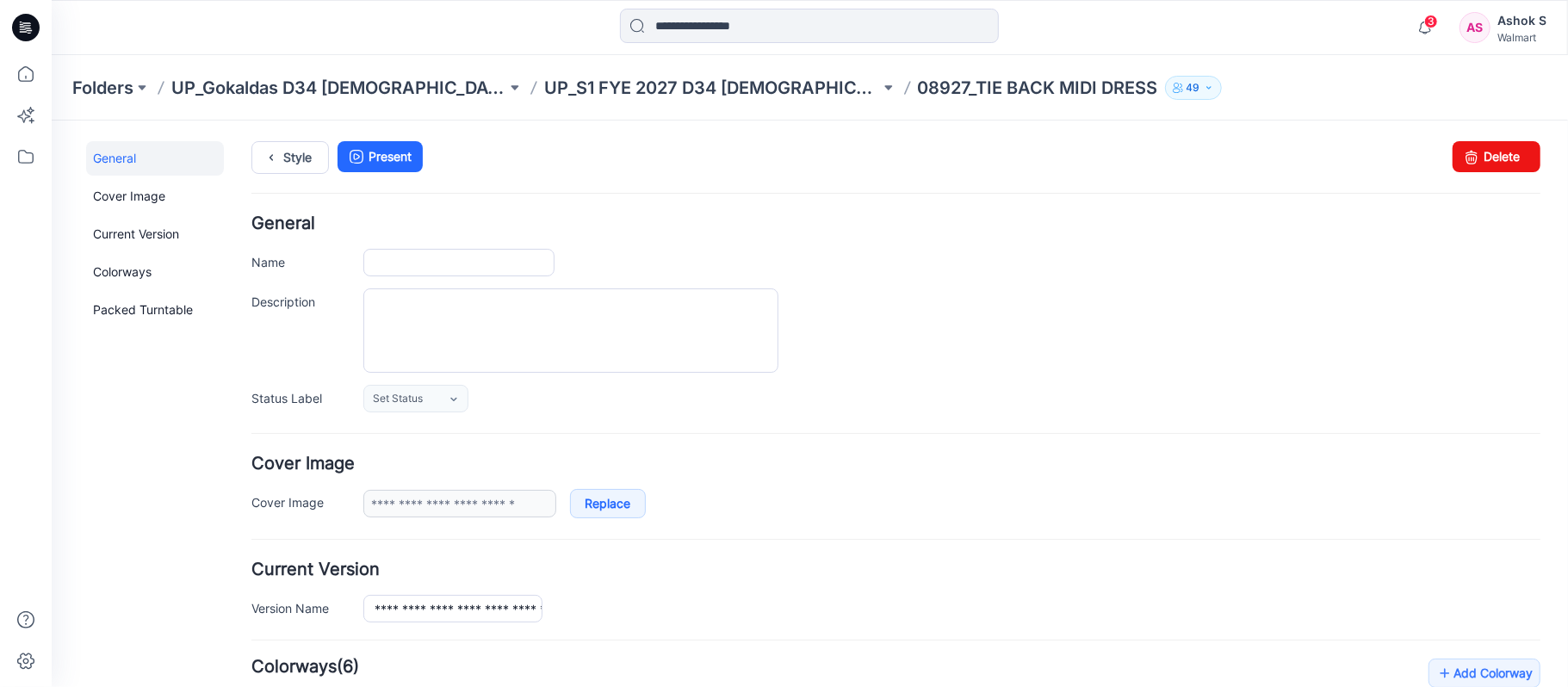 type on "**********" 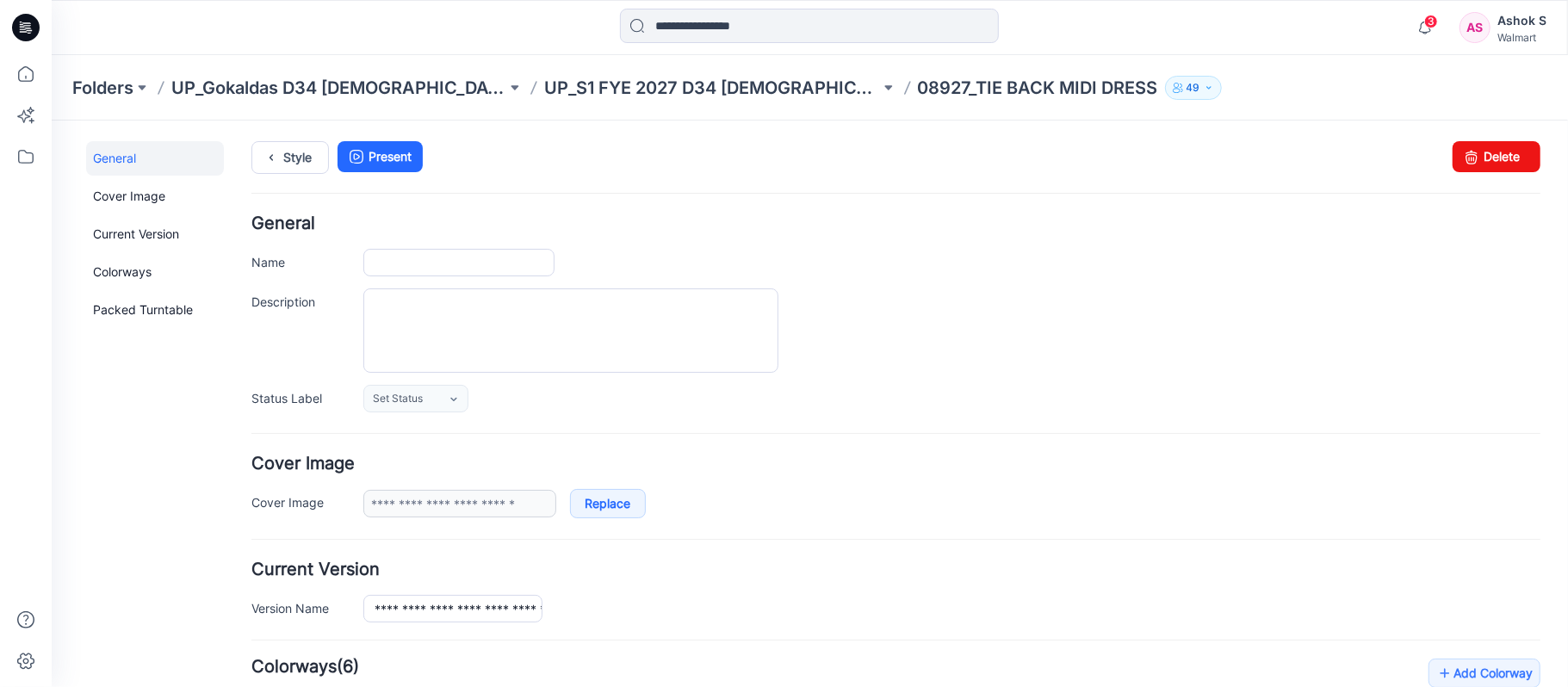 type on "**********" 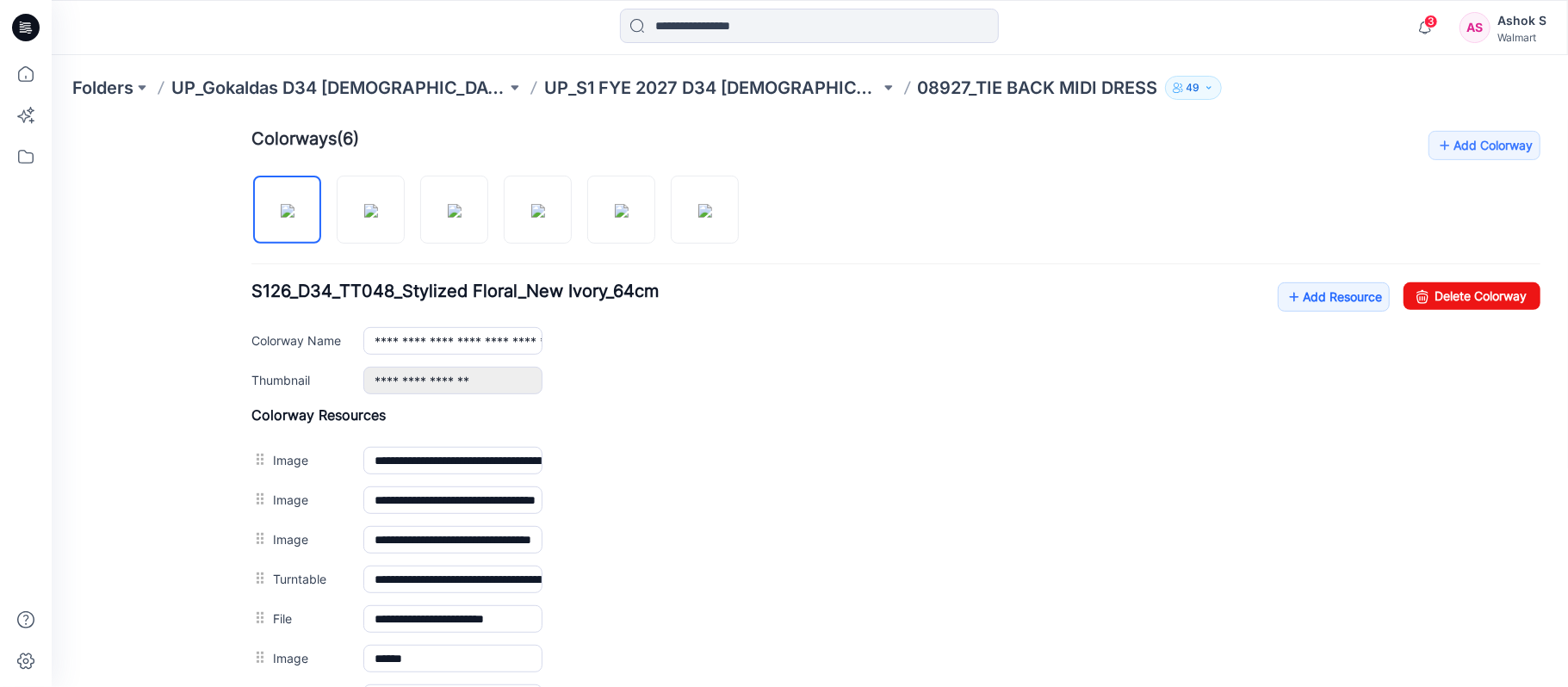 scroll, scrollTop: 573, scrollLeft: 0, axis: vertical 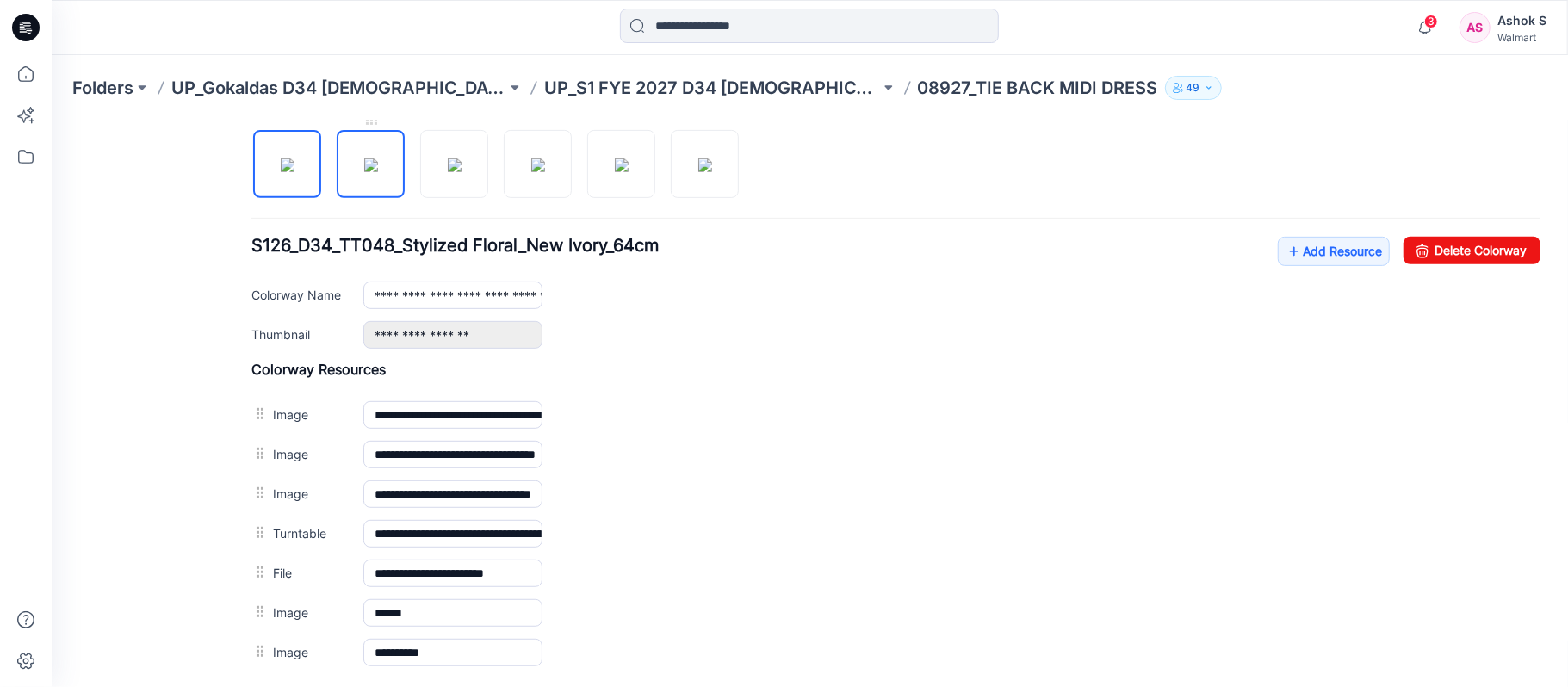click at bounding box center (370, 164) 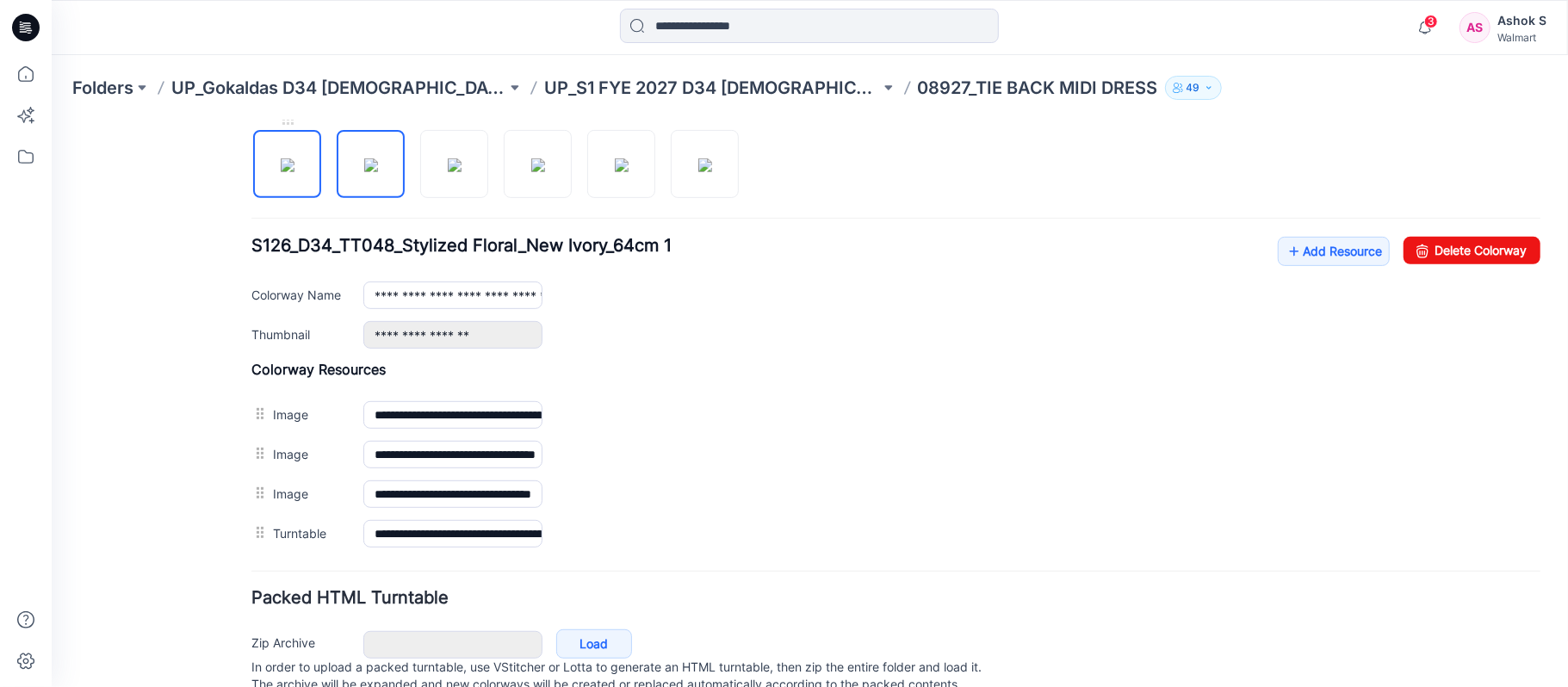 click at bounding box center [287, 164] 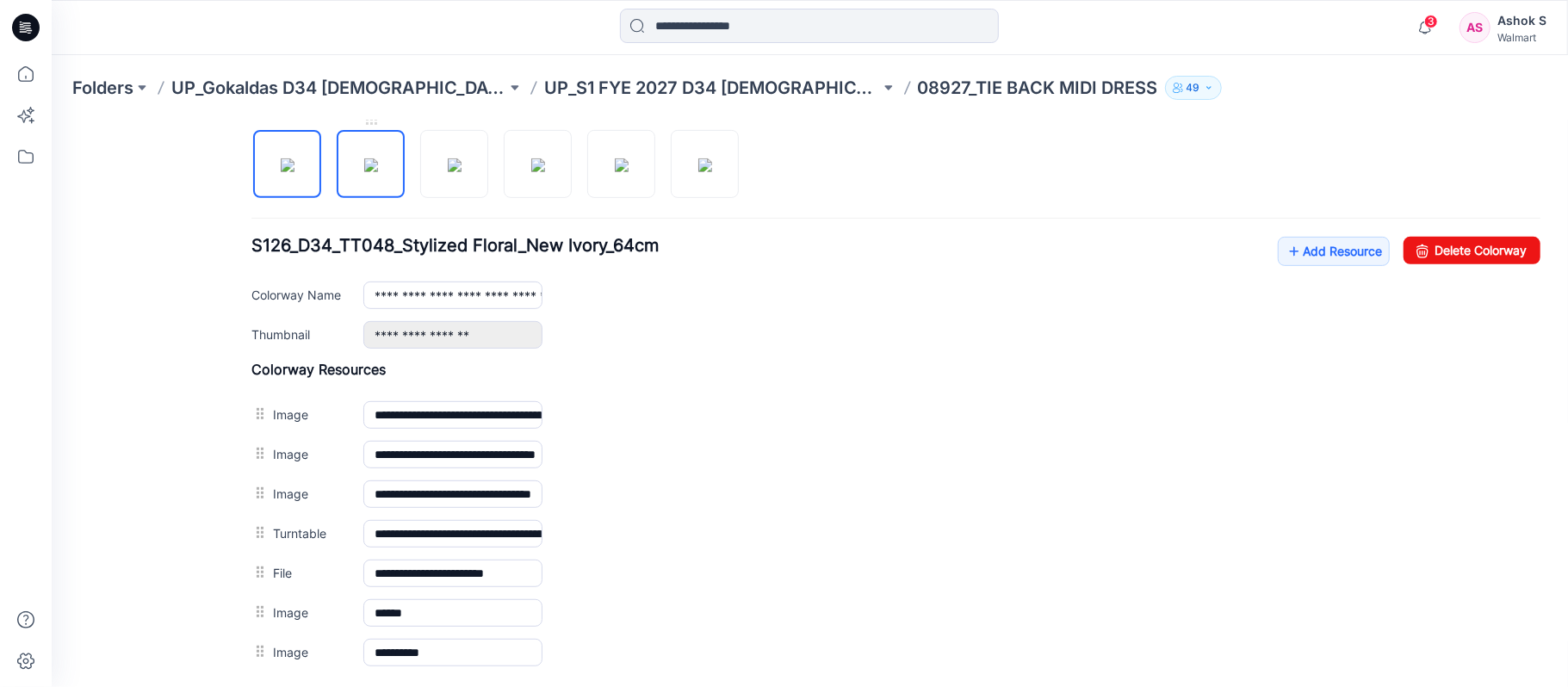 click at bounding box center [370, 164] 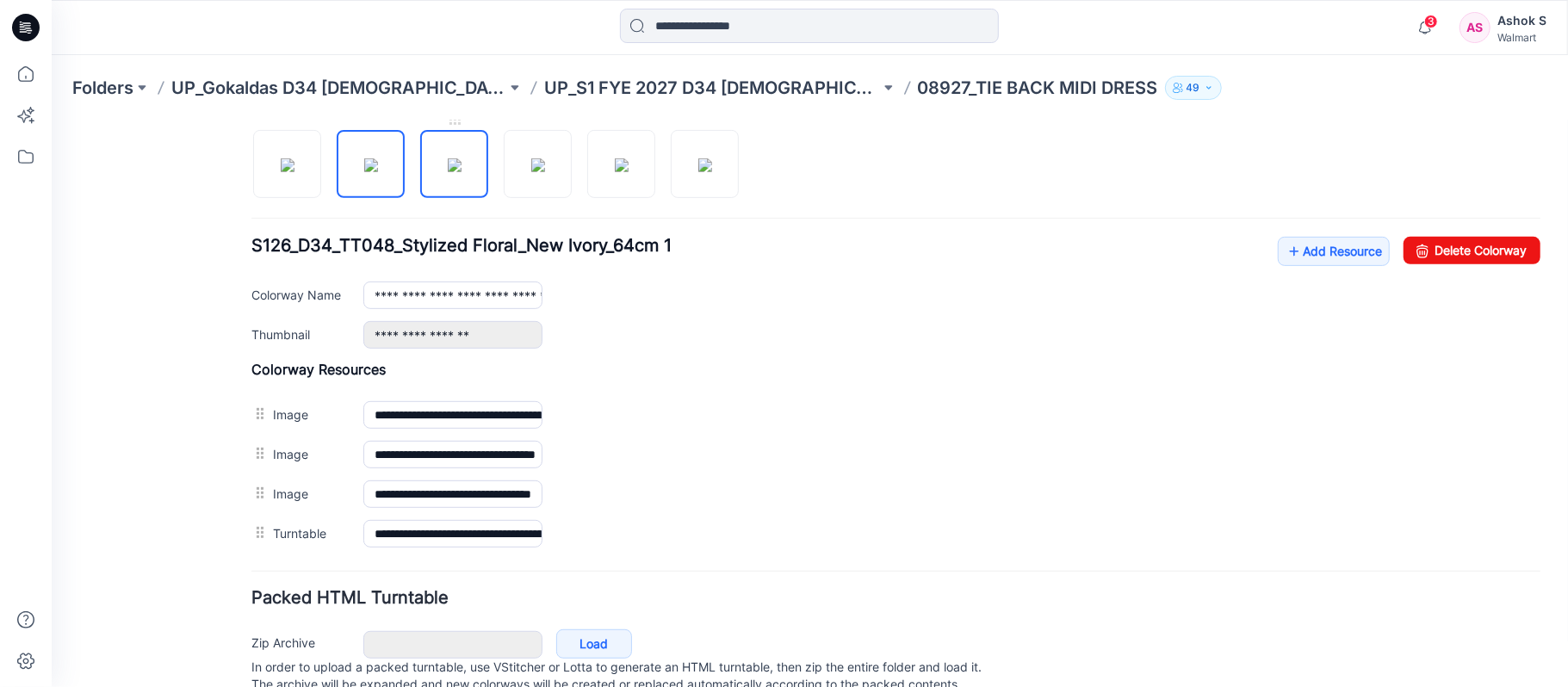 click at bounding box center (454, 164) 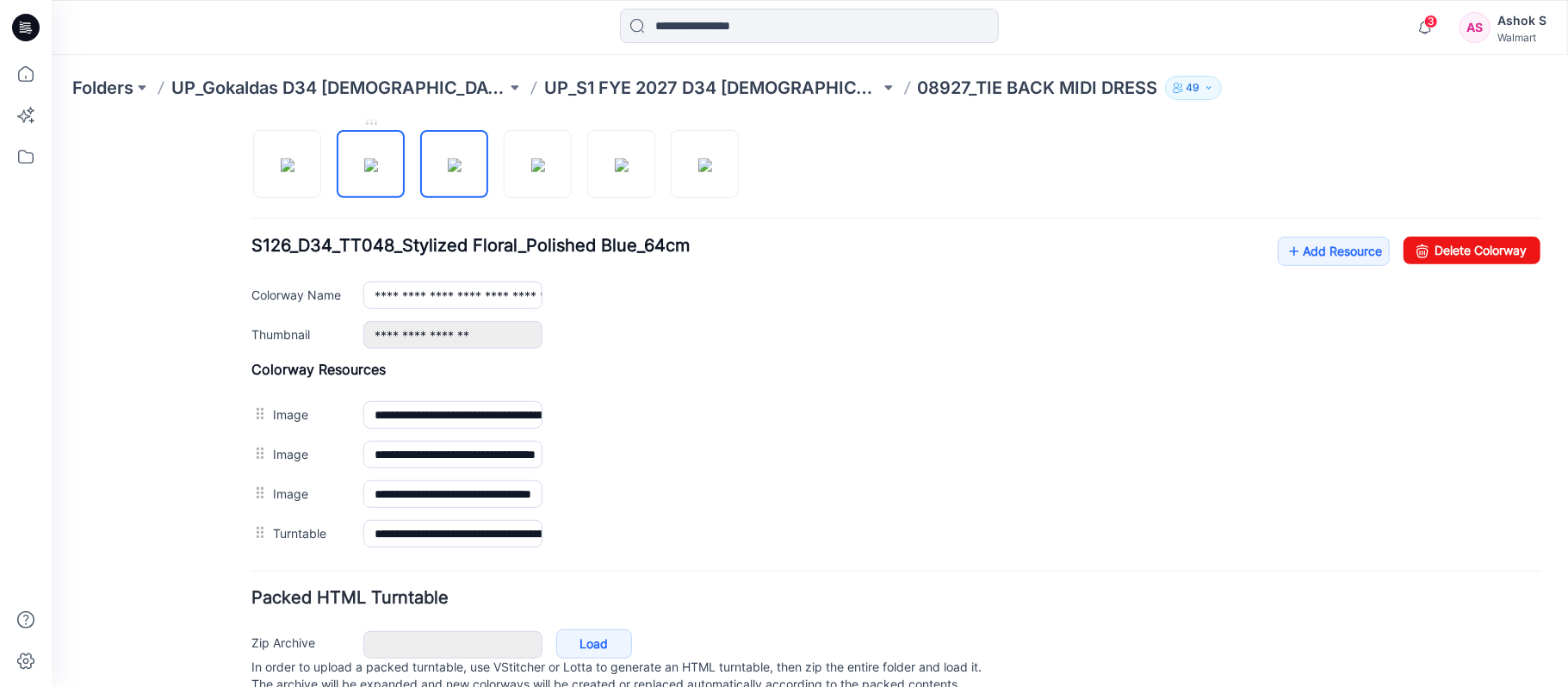 click at bounding box center [370, 164] 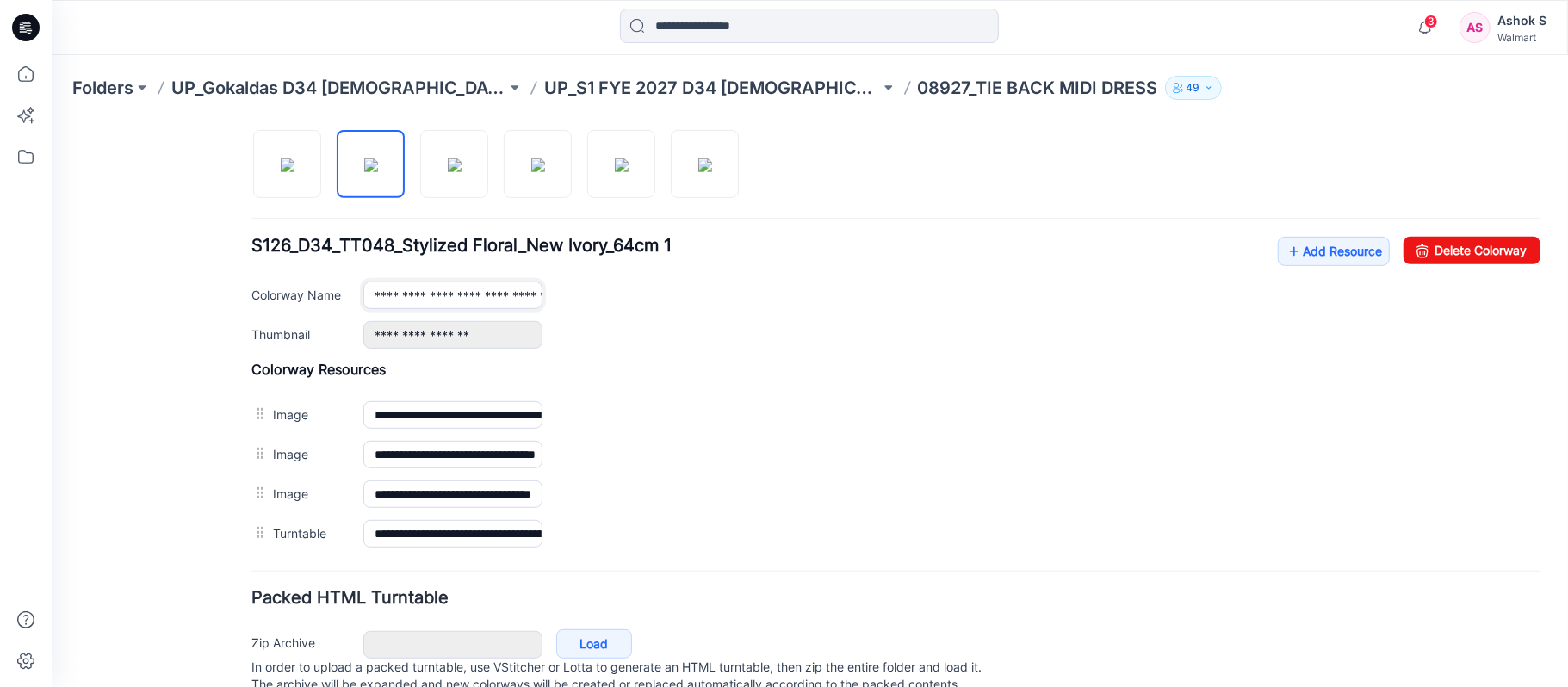 click on "**********" at bounding box center (452, 294) 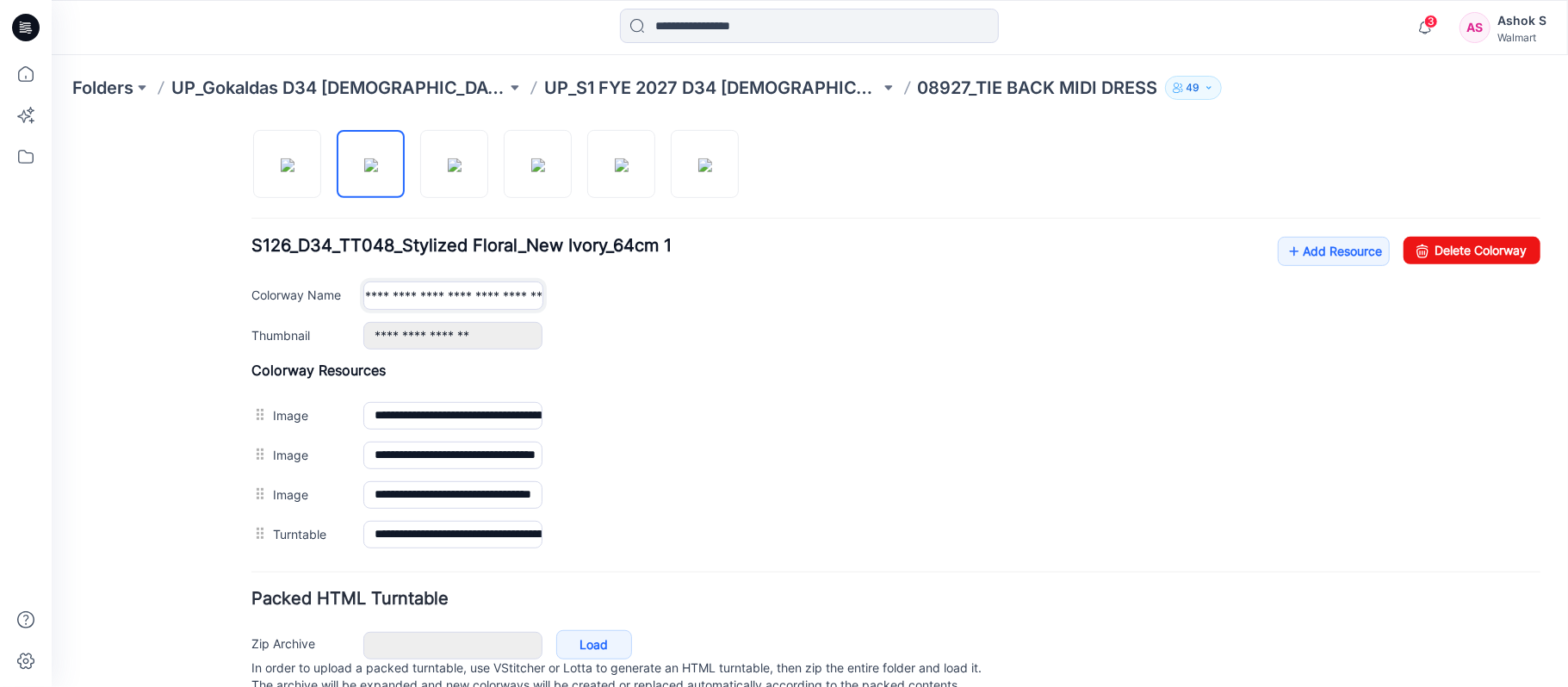 scroll, scrollTop: 0, scrollLeft: 126, axis: horizontal 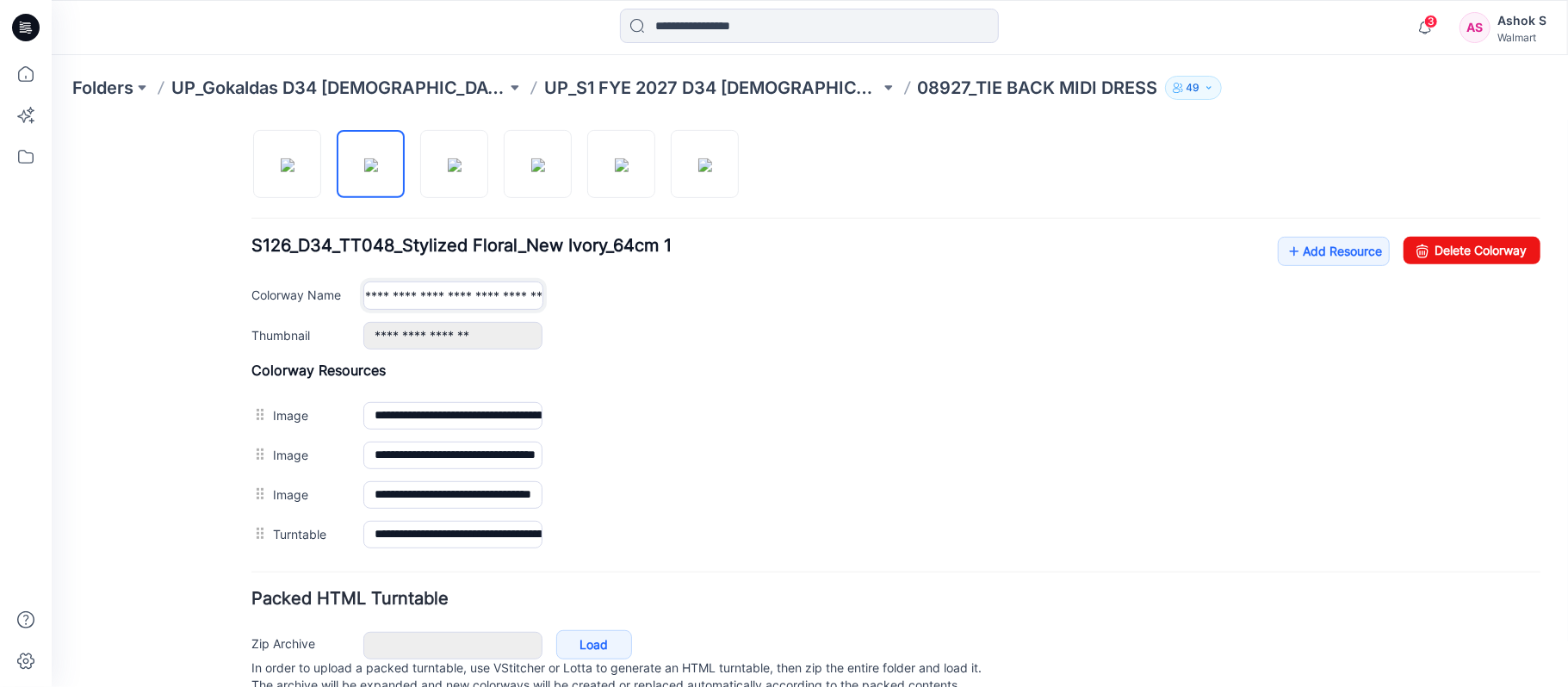 drag, startPoint x: 410, startPoint y: 290, endPoint x: 547, endPoint y: 286, distance: 137.0584 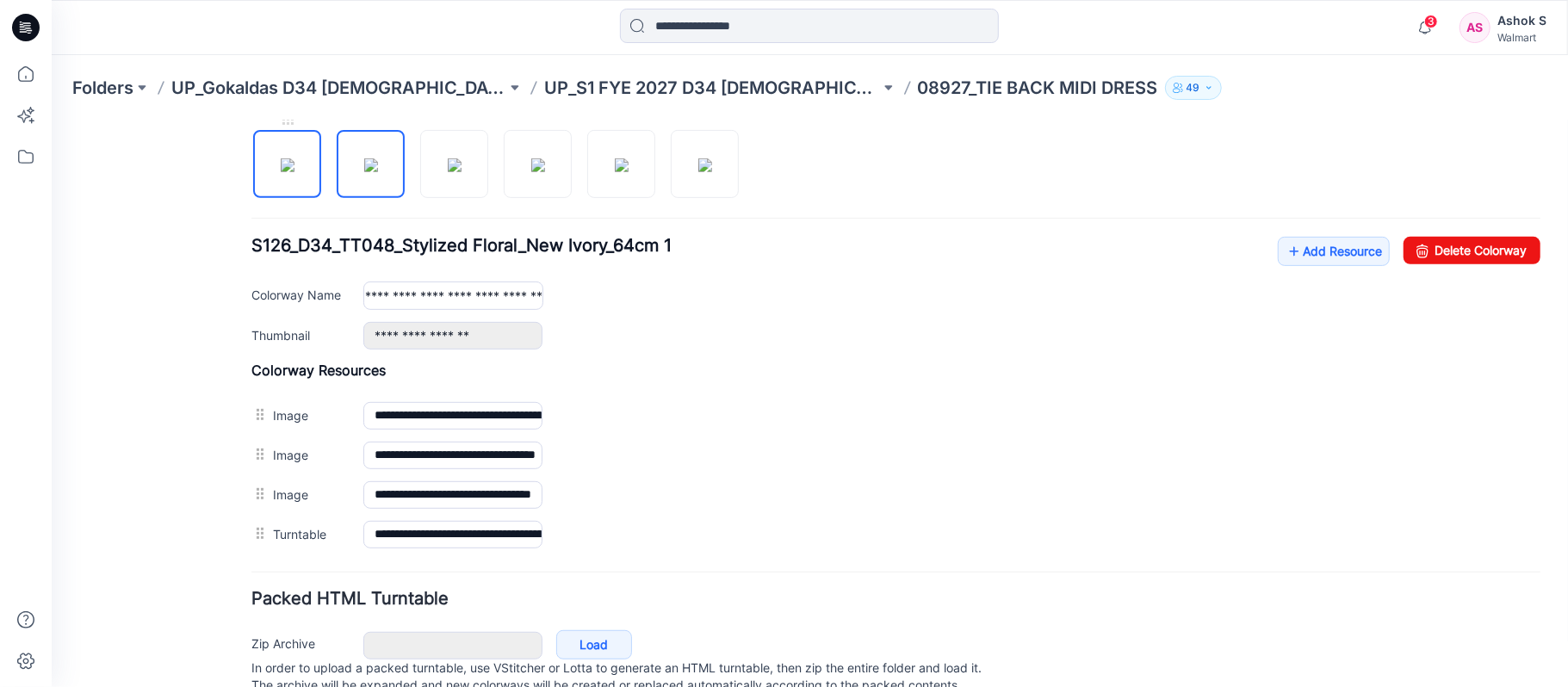 scroll, scrollTop: 0, scrollLeft: 0, axis: both 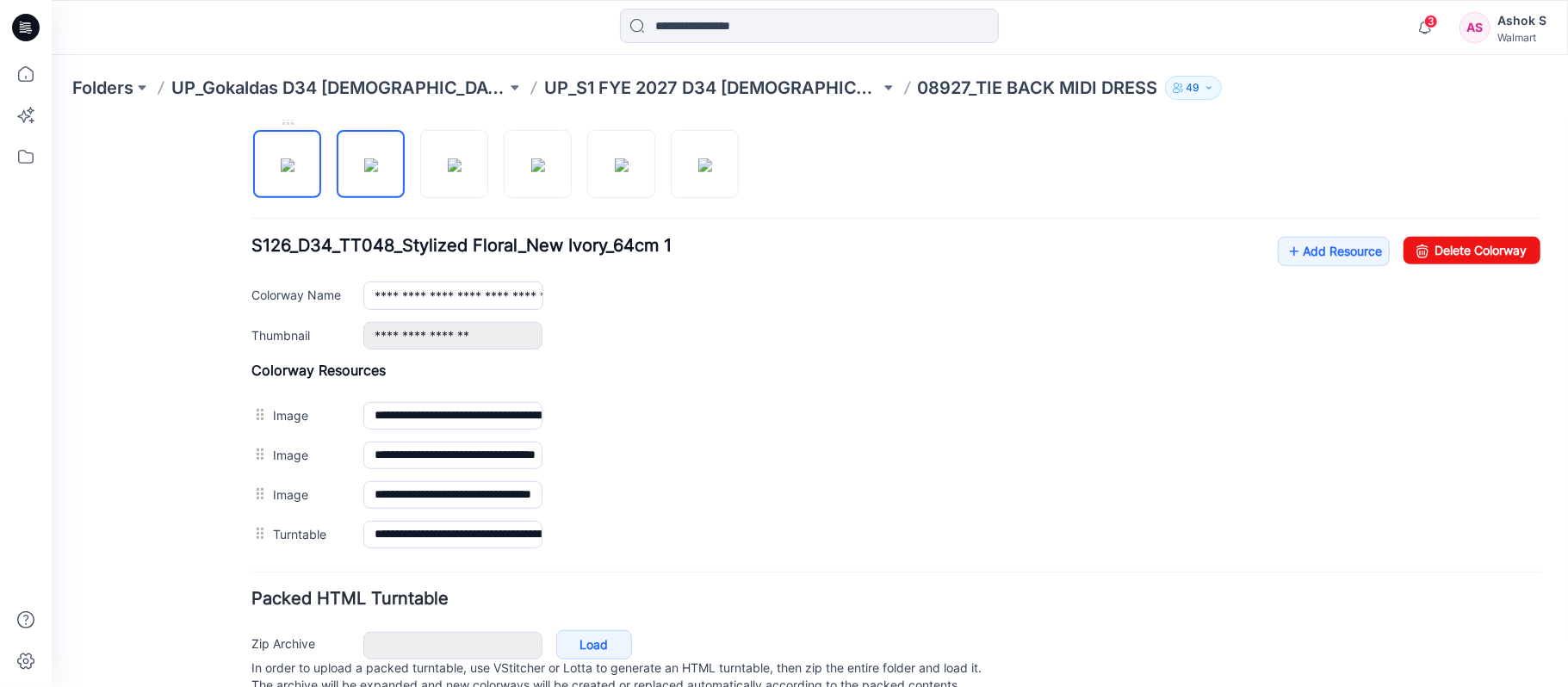click at bounding box center (287, 164) 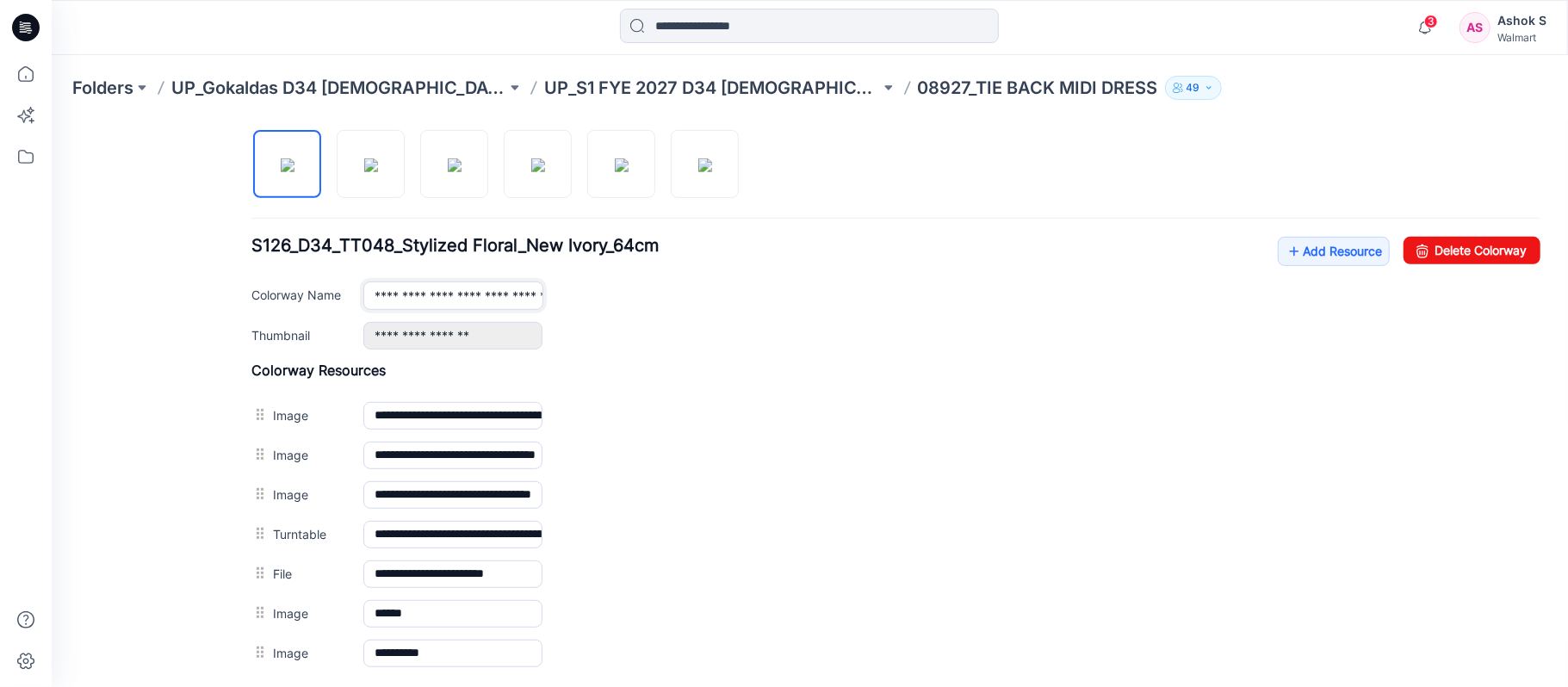 scroll, scrollTop: 0, scrollLeft: 117, axis: horizontal 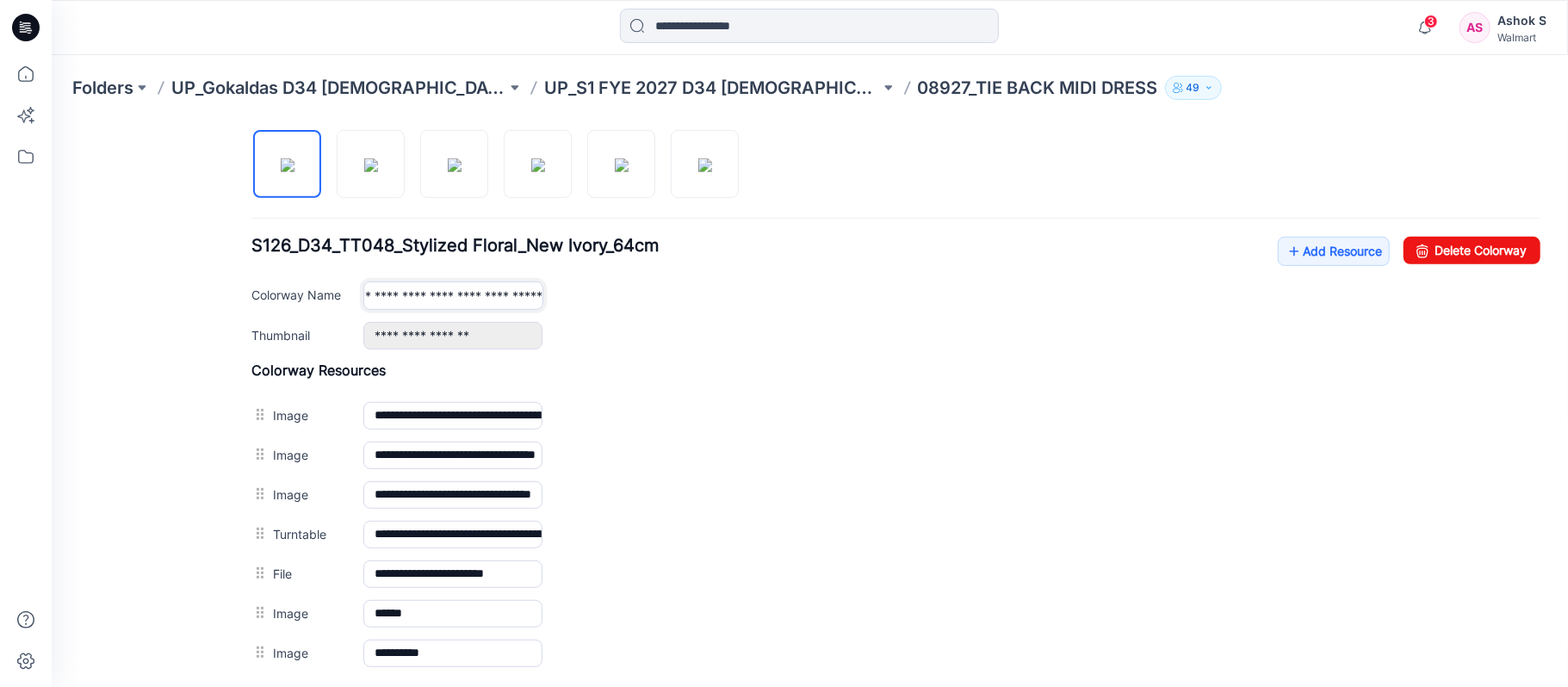 drag, startPoint x: 430, startPoint y: 299, endPoint x: 568, endPoint y: 299, distance: 138 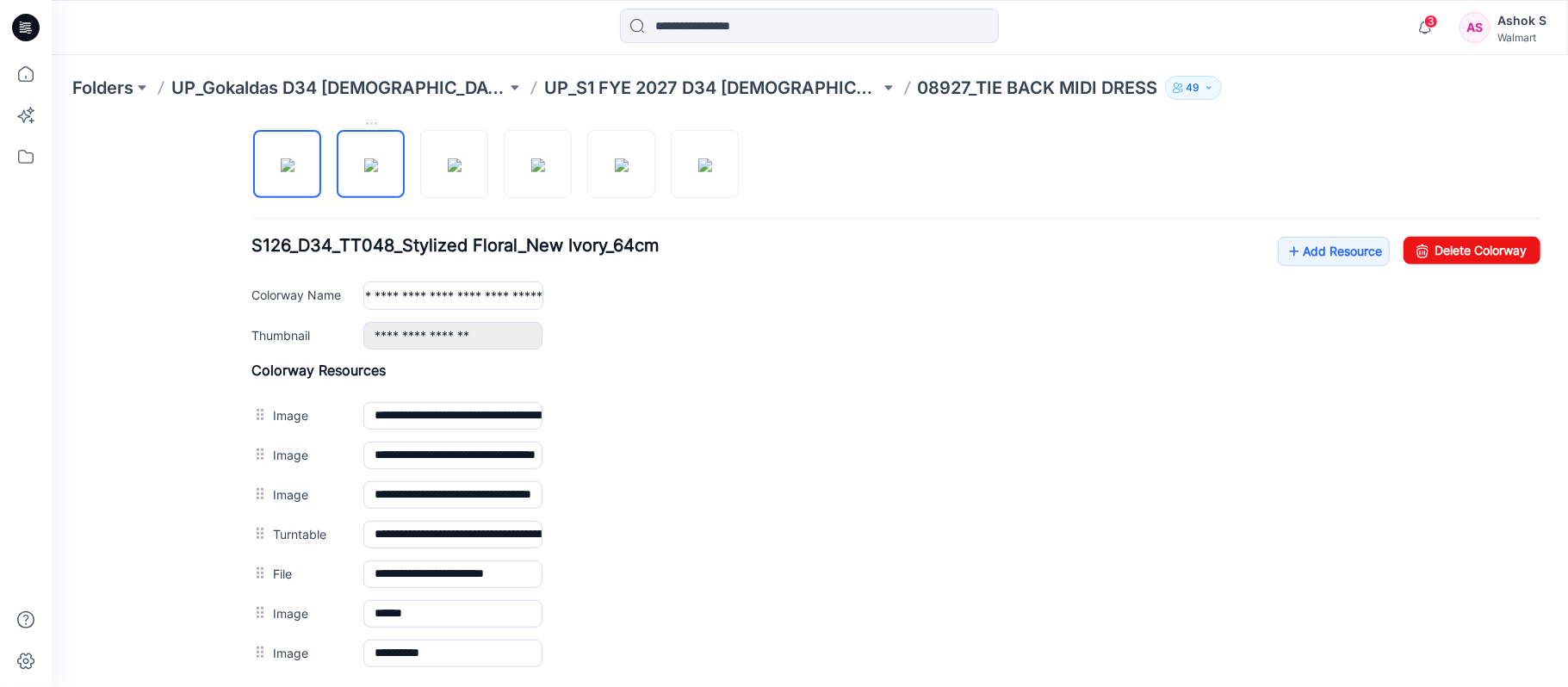 click at bounding box center [370, 164] 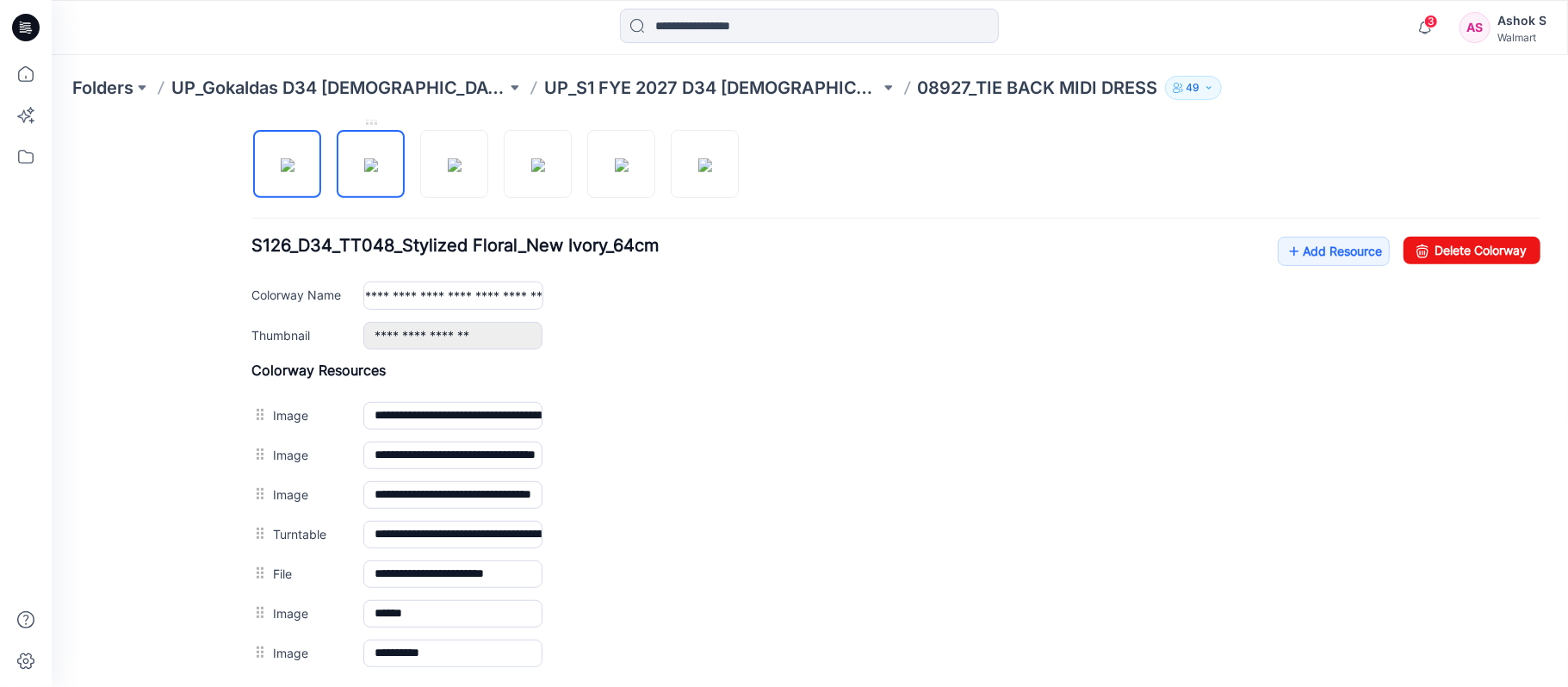 scroll, scrollTop: 0, scrollLeft: 0, axis: both 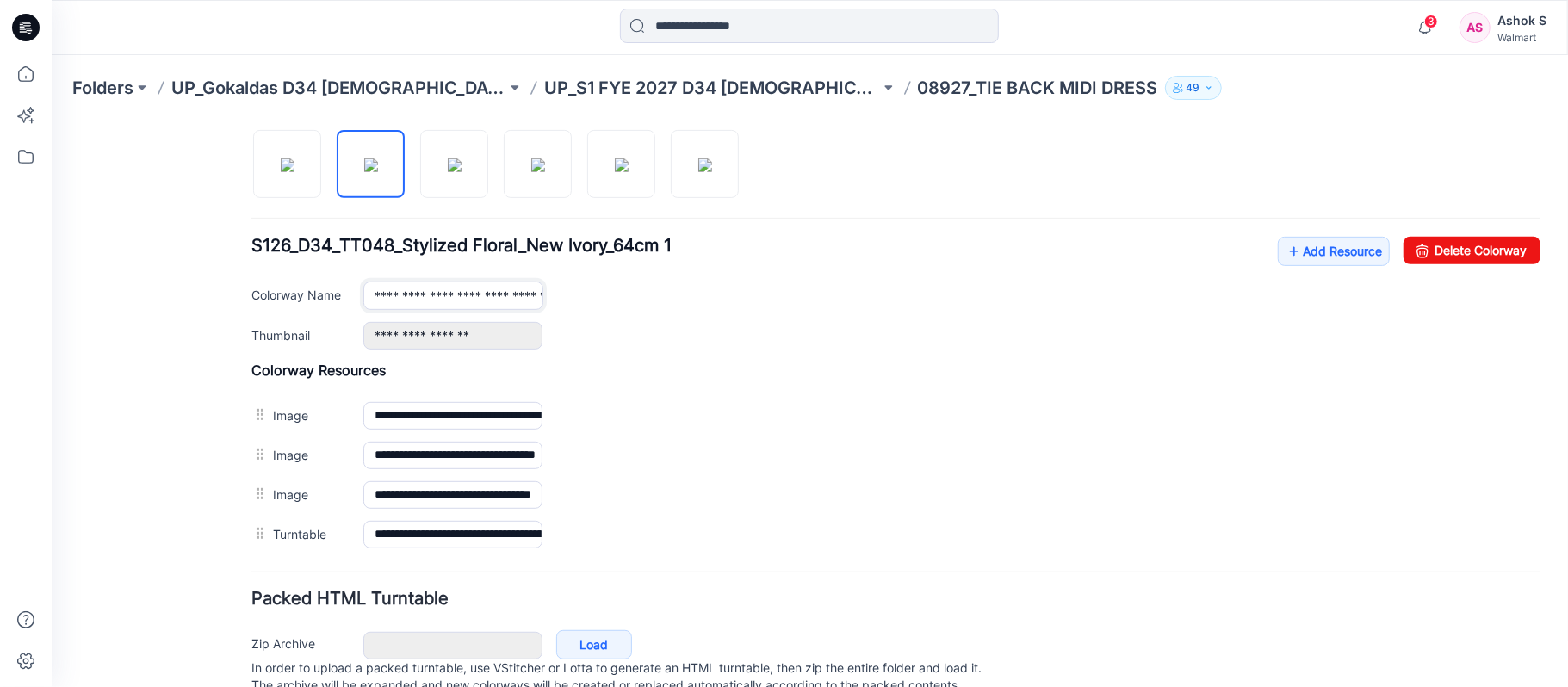 click on "**********" at bounding box center [452, 294] 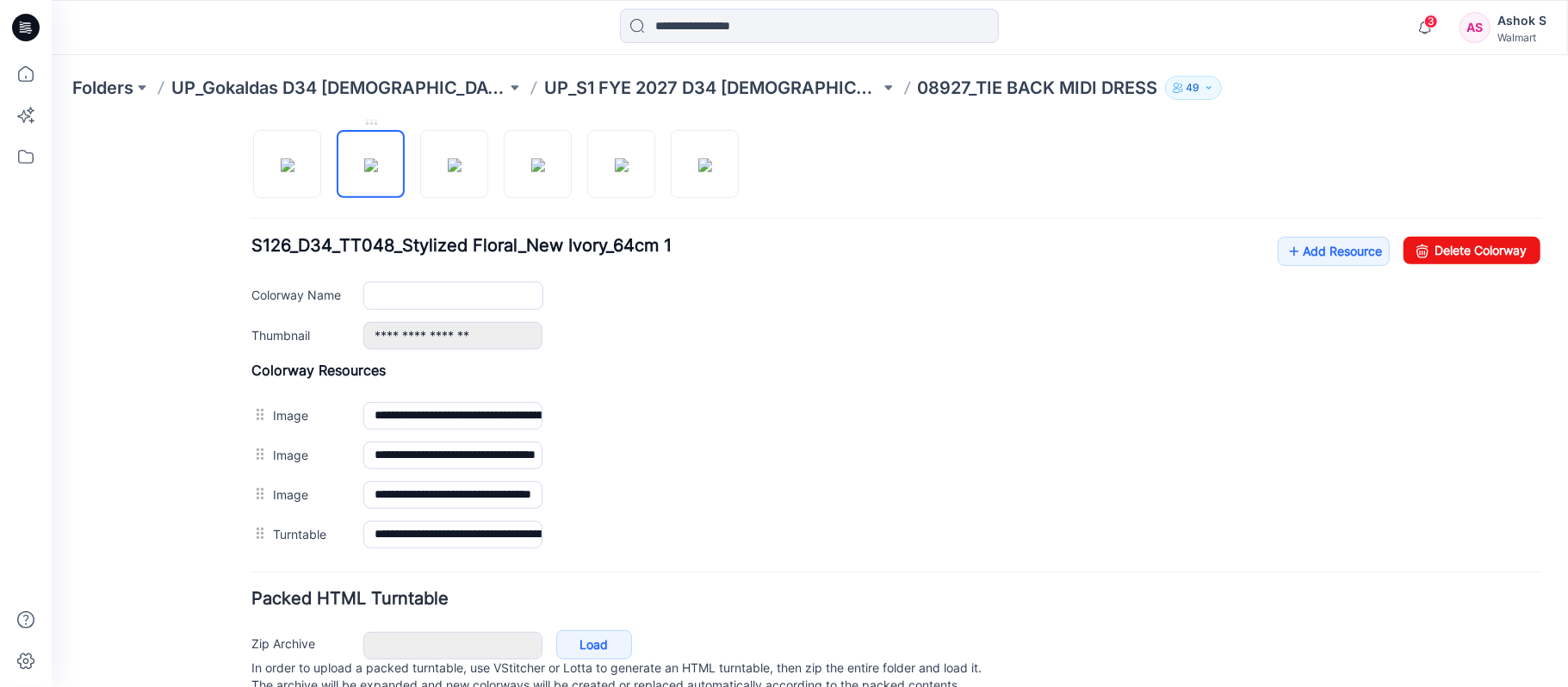 click on "Add Colorway
Colorways  (6)
S126_D34_TT048_Stylized Floral_New Ivory_64cm 1
Add Resource
Delete Colorway
Colorway Name" at bounding box center (895, 319) 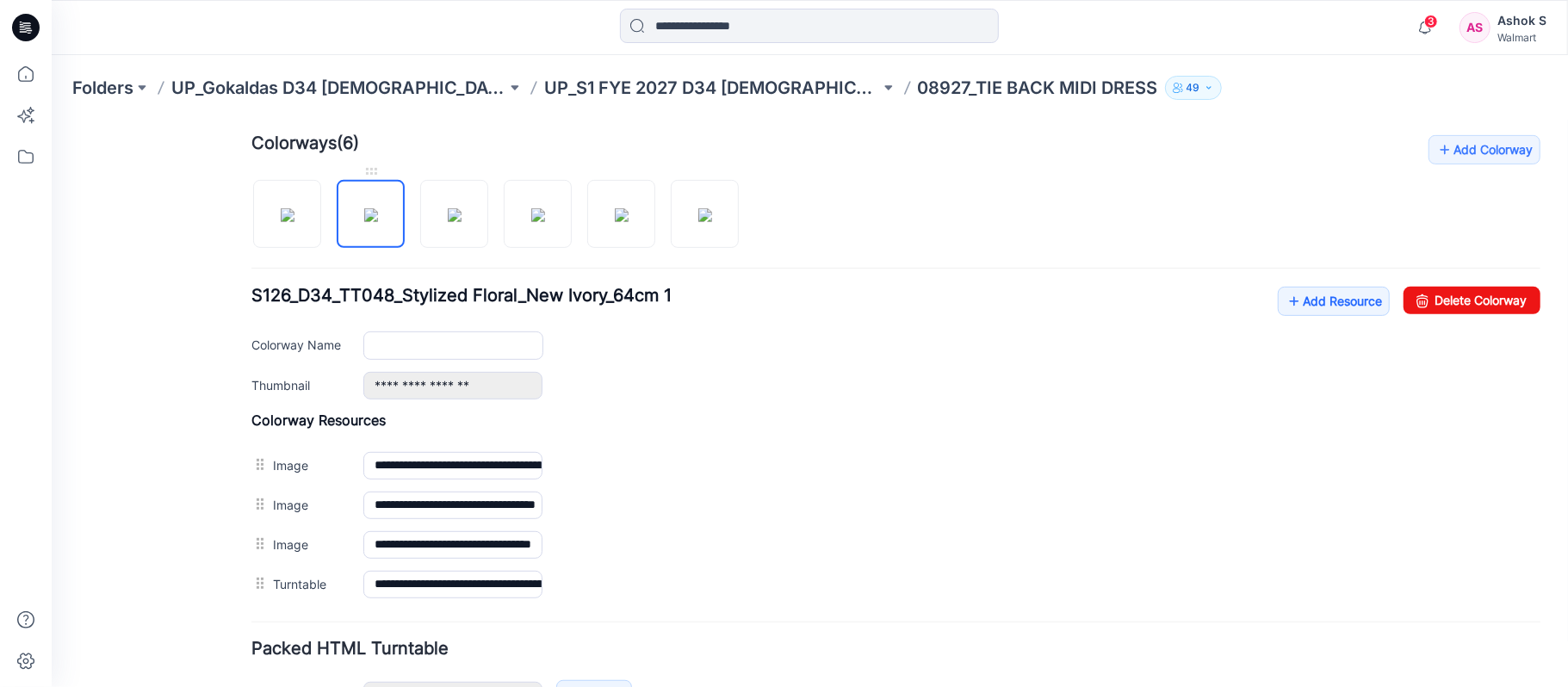 click at bounding box center (370, 214) 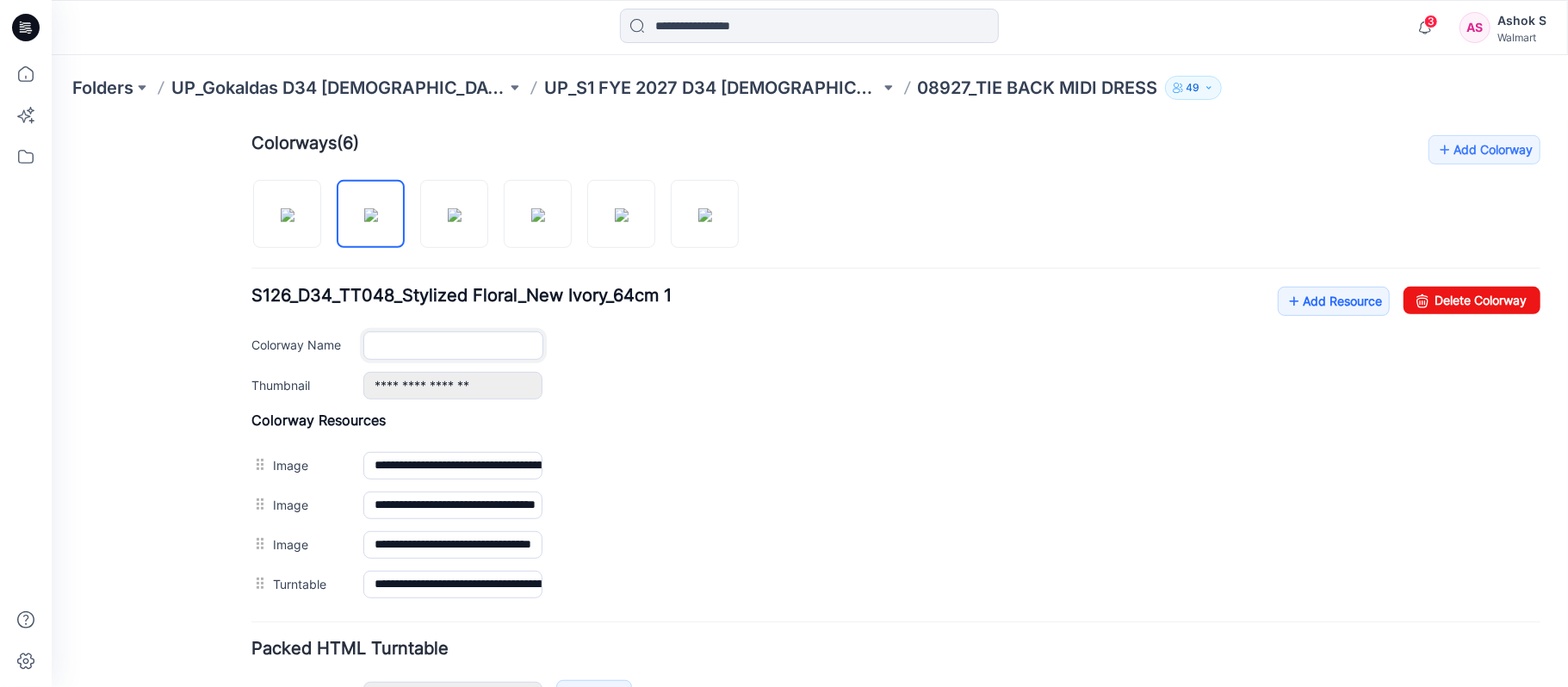 click on "Colorway Name" at bounding box center [452, 344] 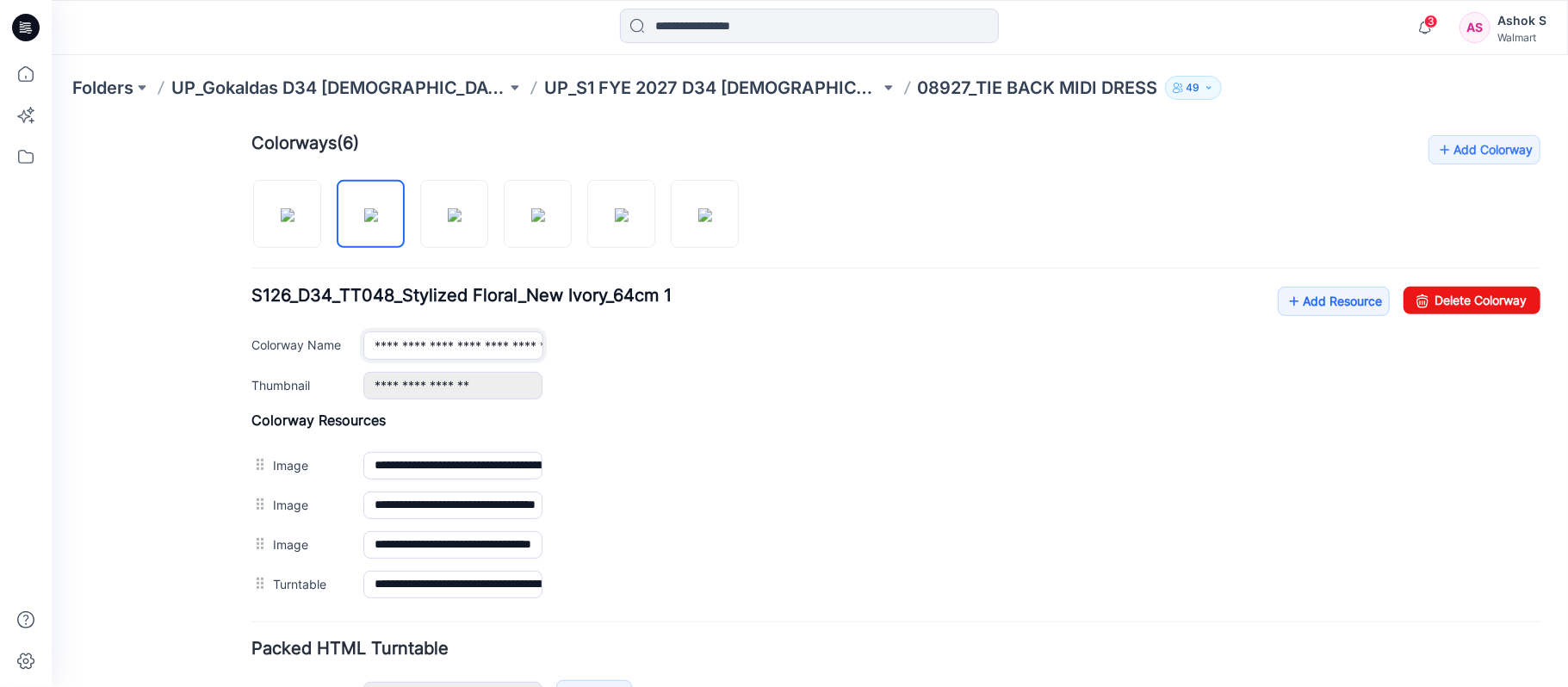 scroll, scrollTop: 0, scrollLeft: 91, axis: horizontal 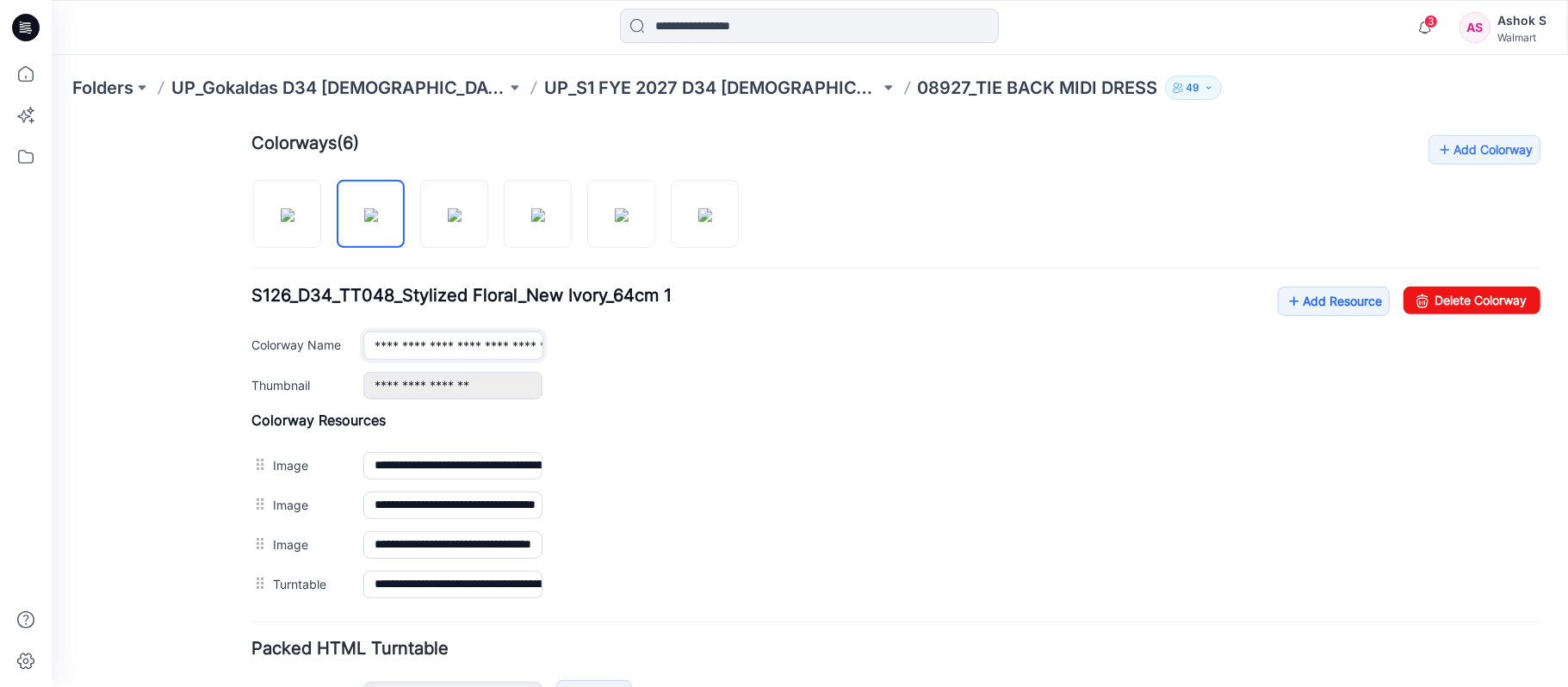 drag, startPoint x: 521, startPoint y: 347, endPoint x: 323, endPoint y: 347, distance: 198 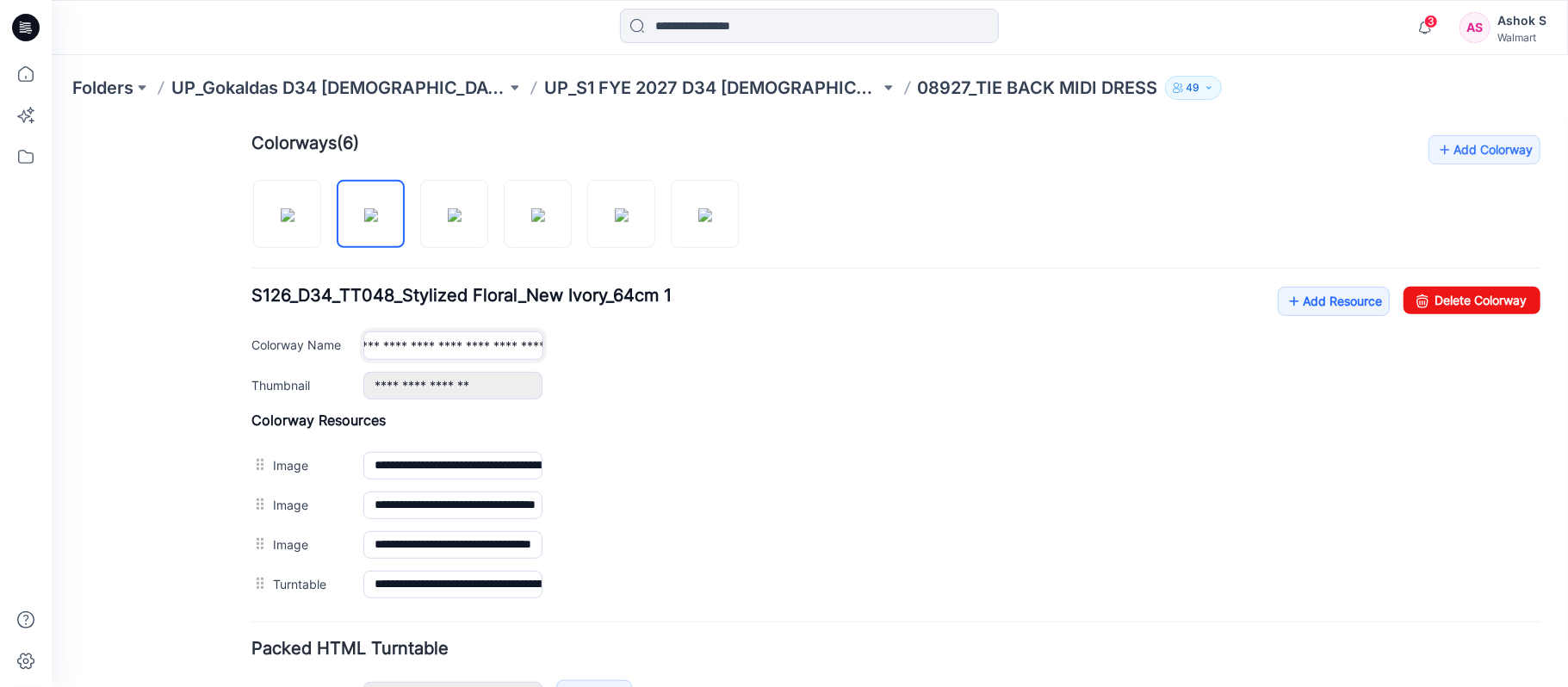 scroll, scrollTop: 0, scrollLeft: 91, axis: horizontal 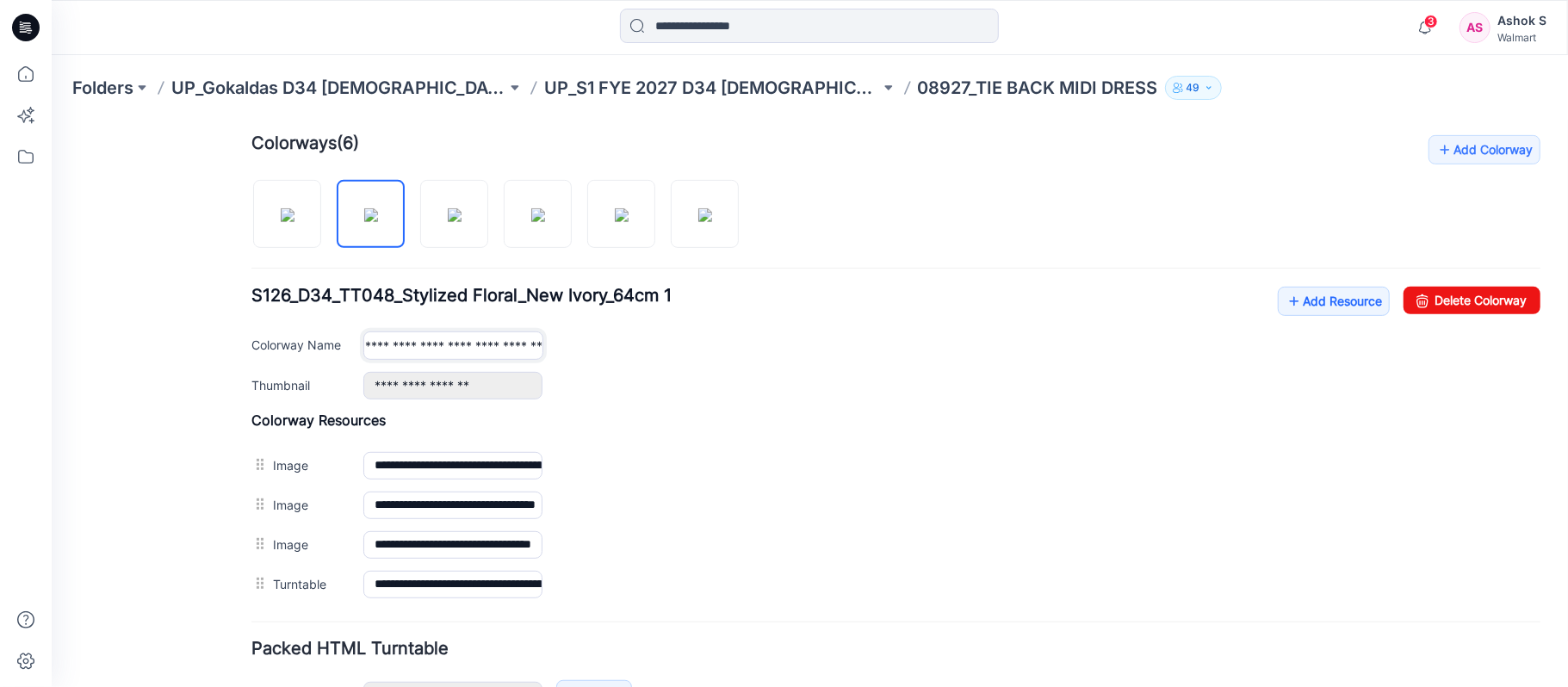 drag, startPoint x: 379, startPoint y: 347, endPoint x: 527, endPoint y: 347, distance: 148 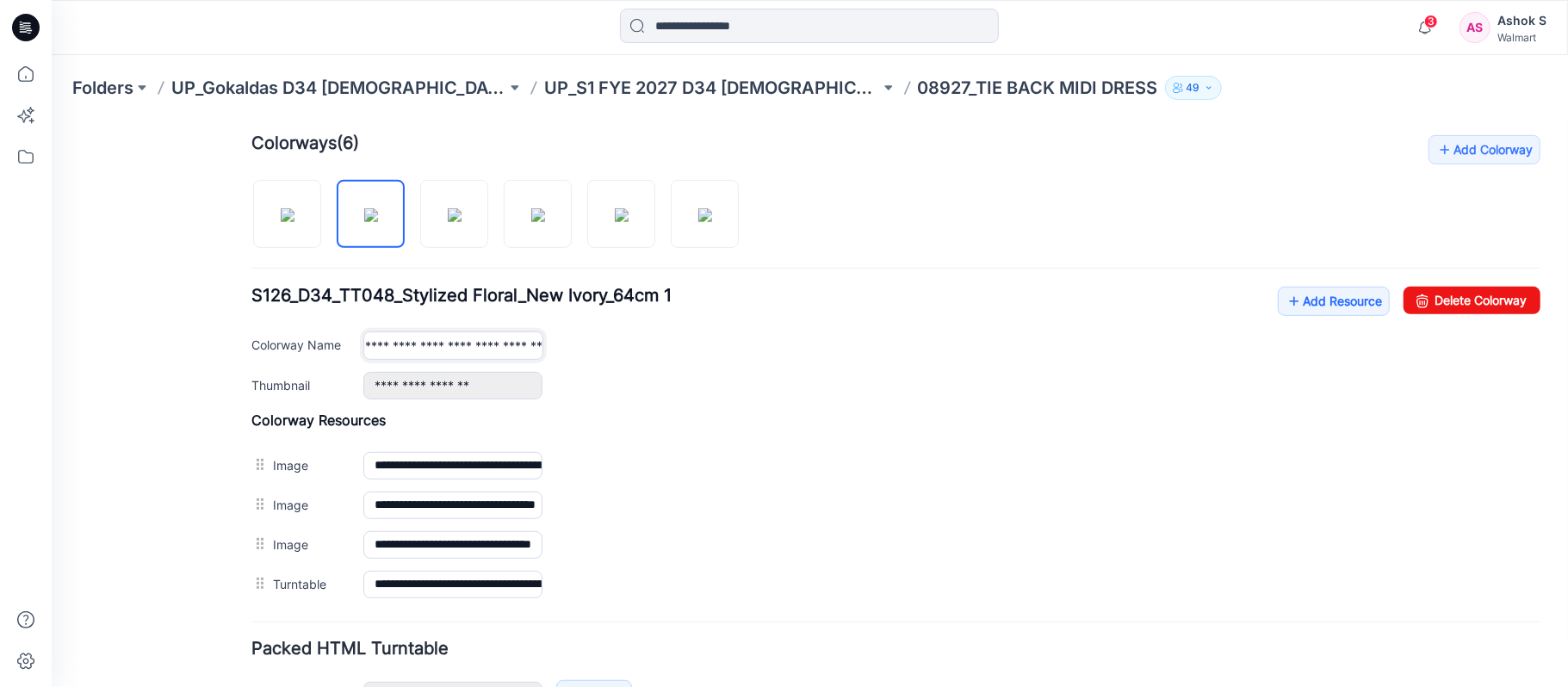 click on "**********" at bounding box center (452, 344) 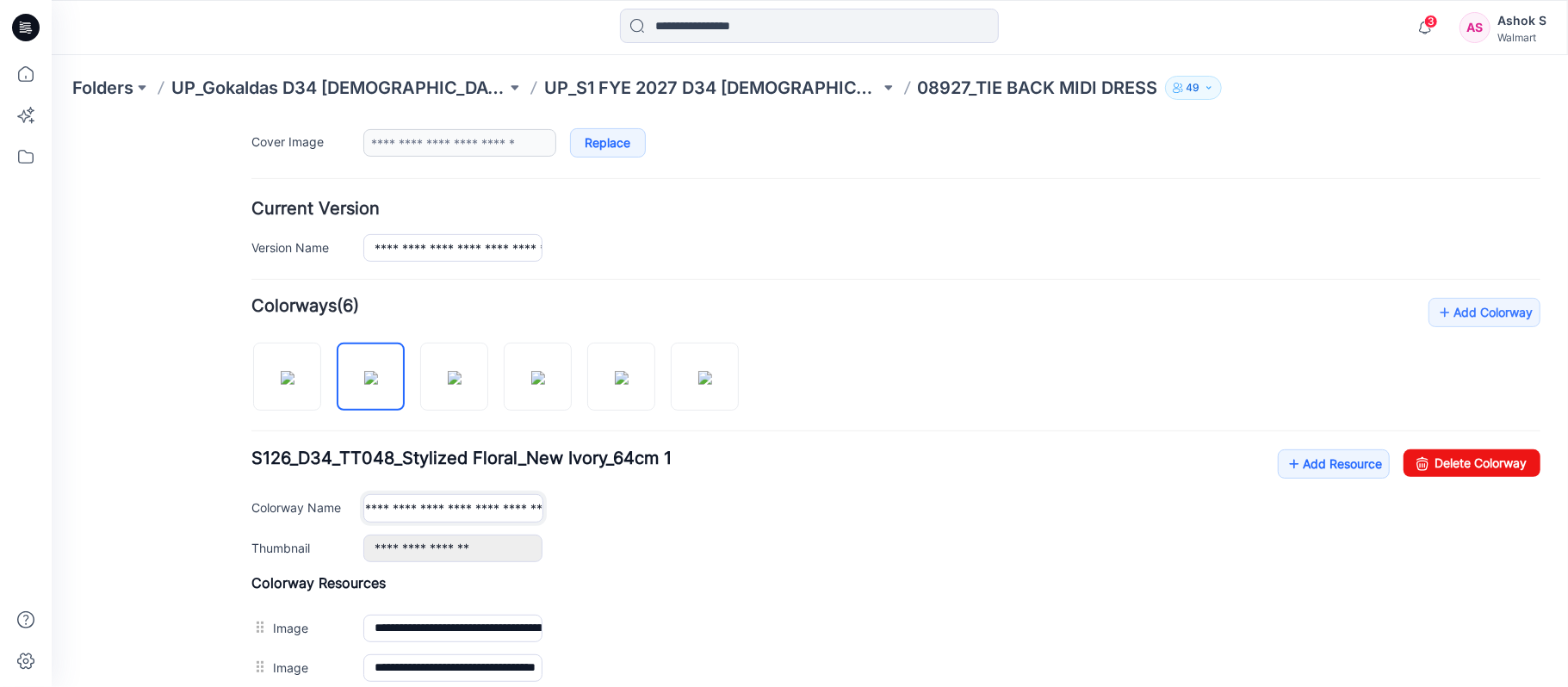 scroll, scrollTop: 459, scrollLeft: 0, axis: vertical 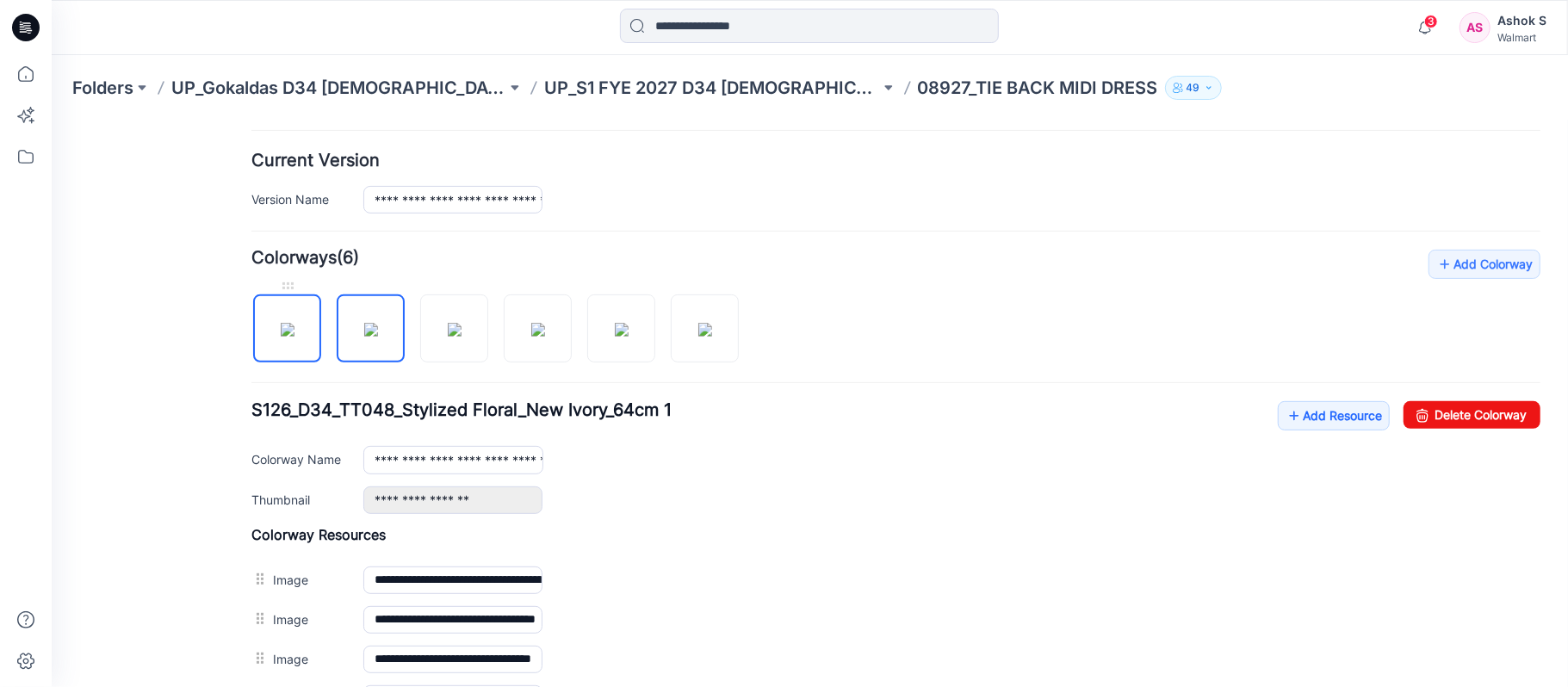 click on "Add Colorway
Colorways  (6)
S126_D34_TT048_Stylized Floral_New Ivory_64cm 1
Add Resource
Delete Colorway
Colorway Name" at bounding box center (895, 483) 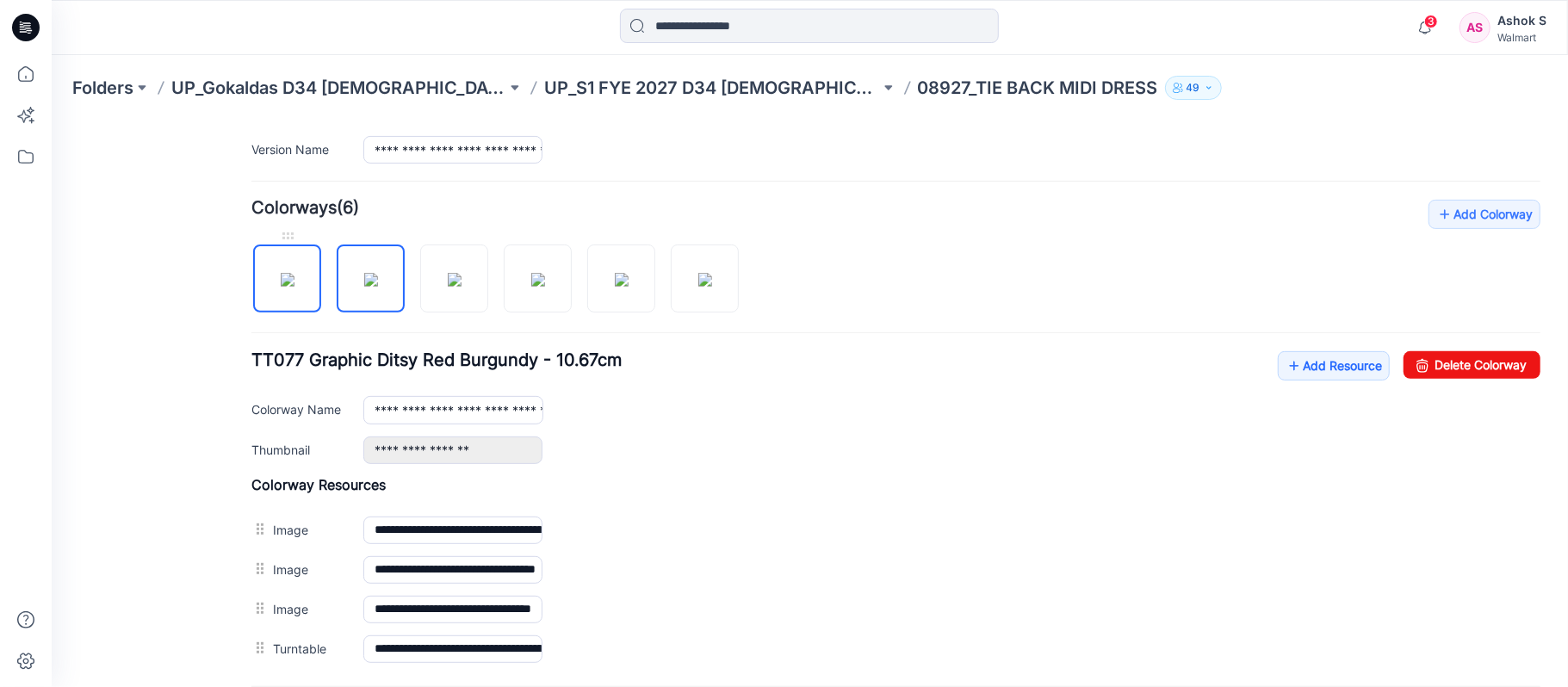 click at bounding box center [287, 279] 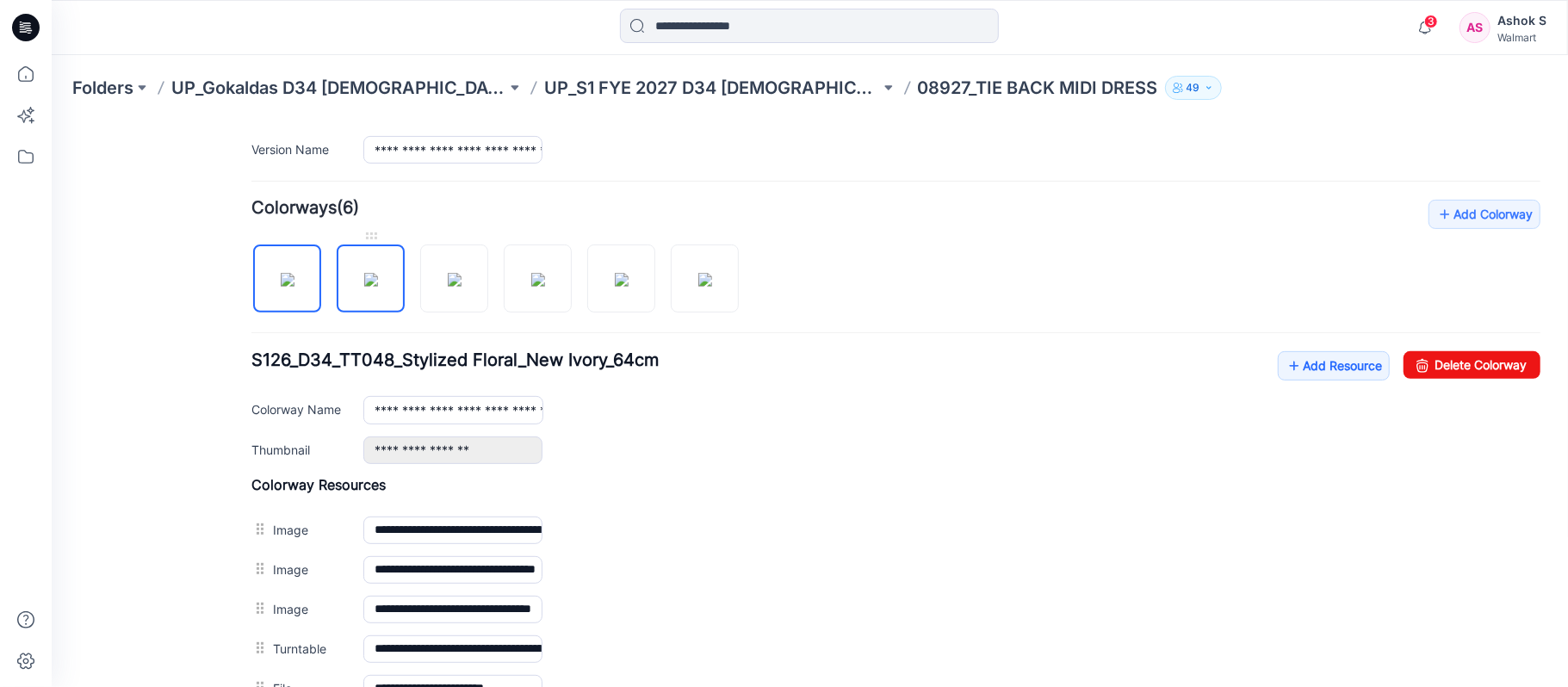 click at bounding box center [370, 279] 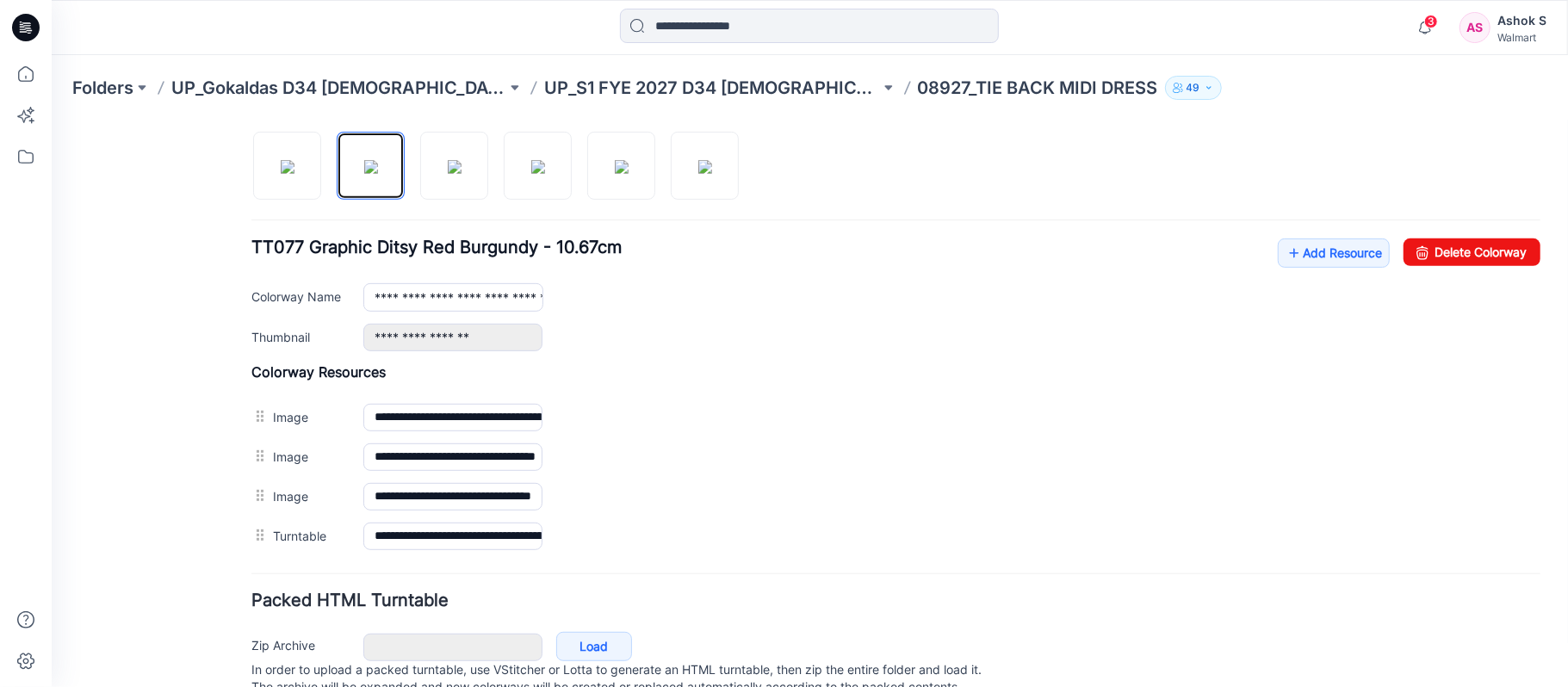scroll, scrollTop: 531, scrollLeft: 0, axis: vertical 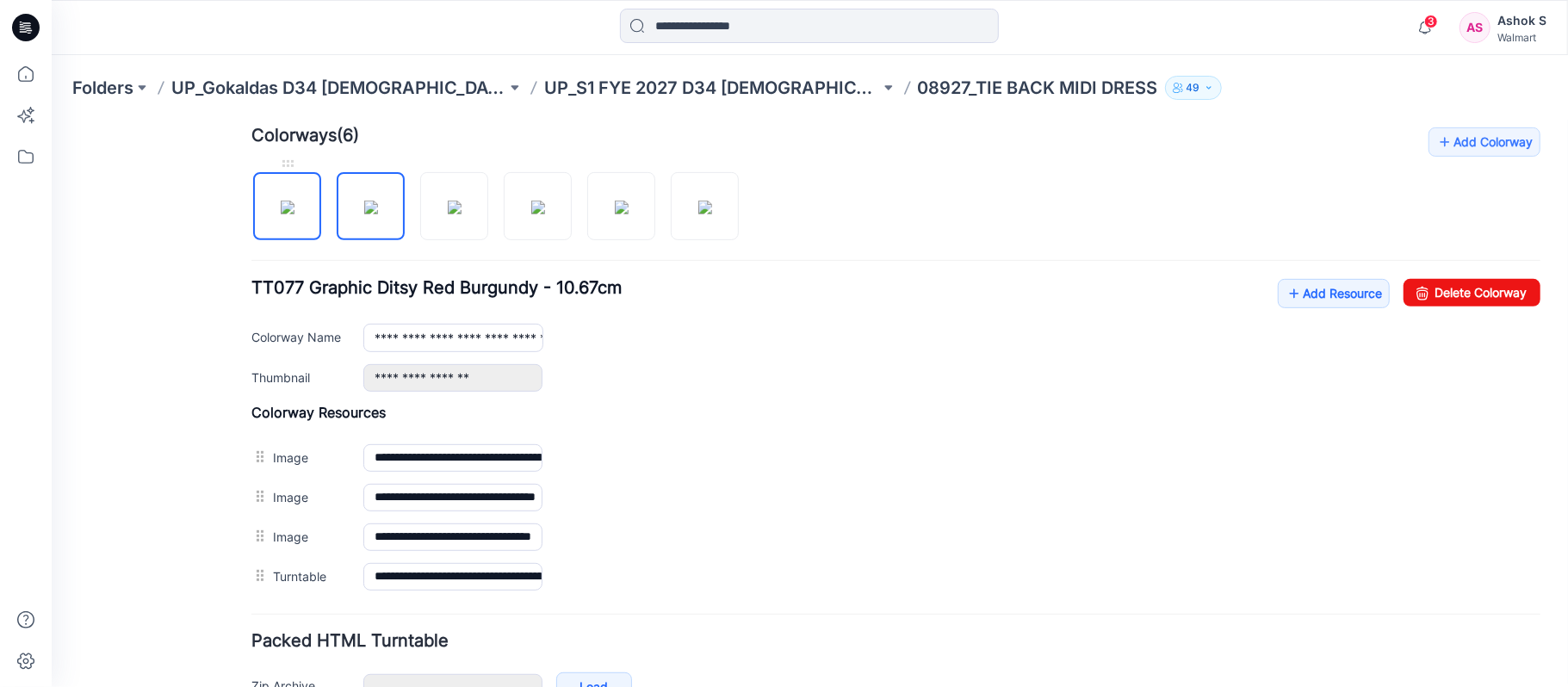 click at bounding box center (287, 207) 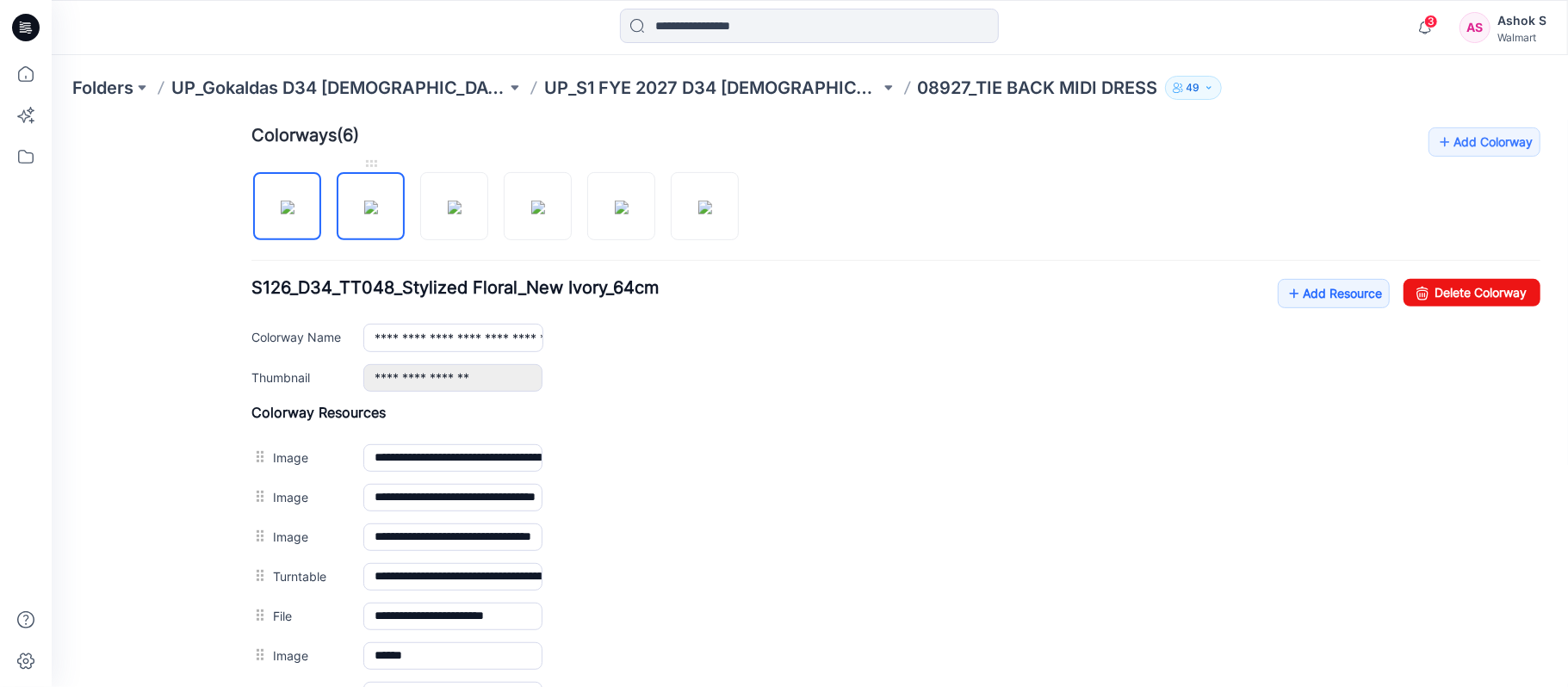 click at bounding box center [370, 207] 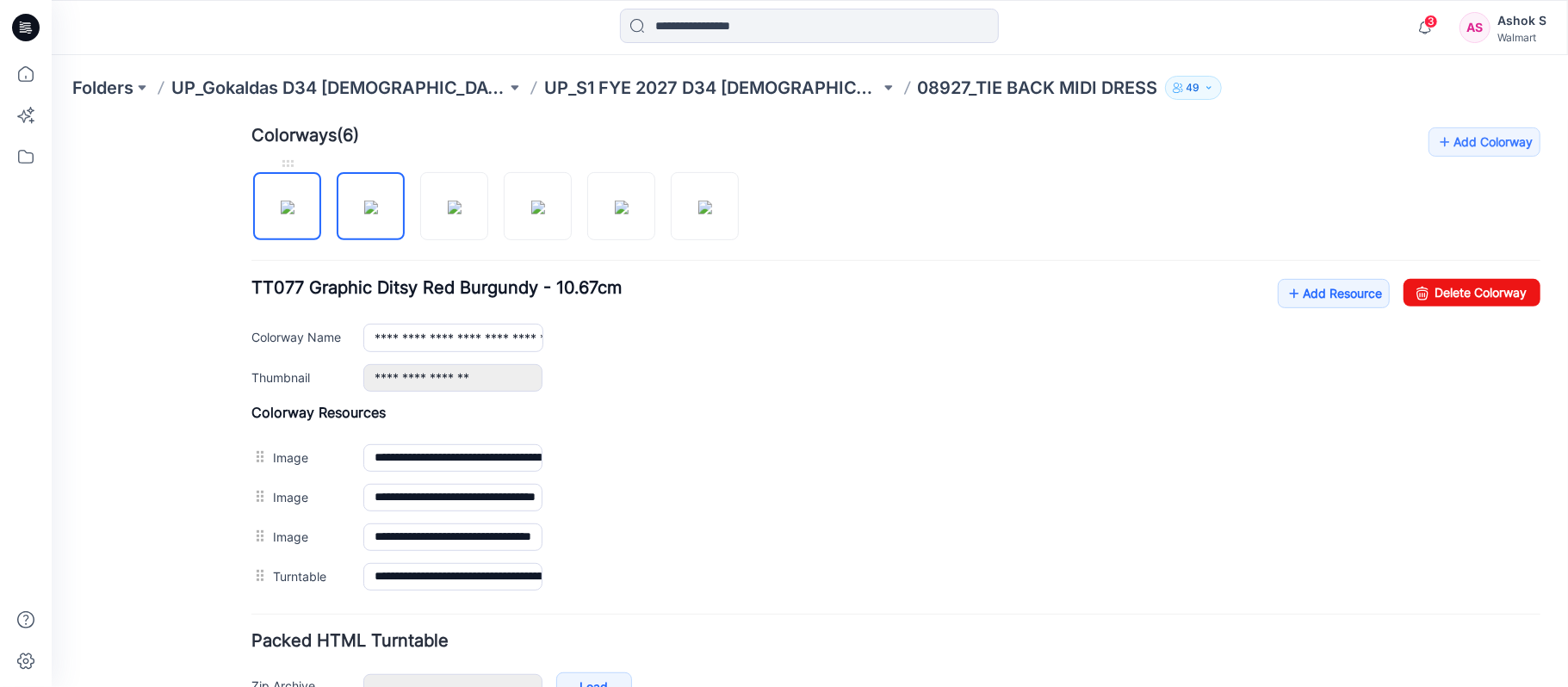 click at bounding box center [287, 207] 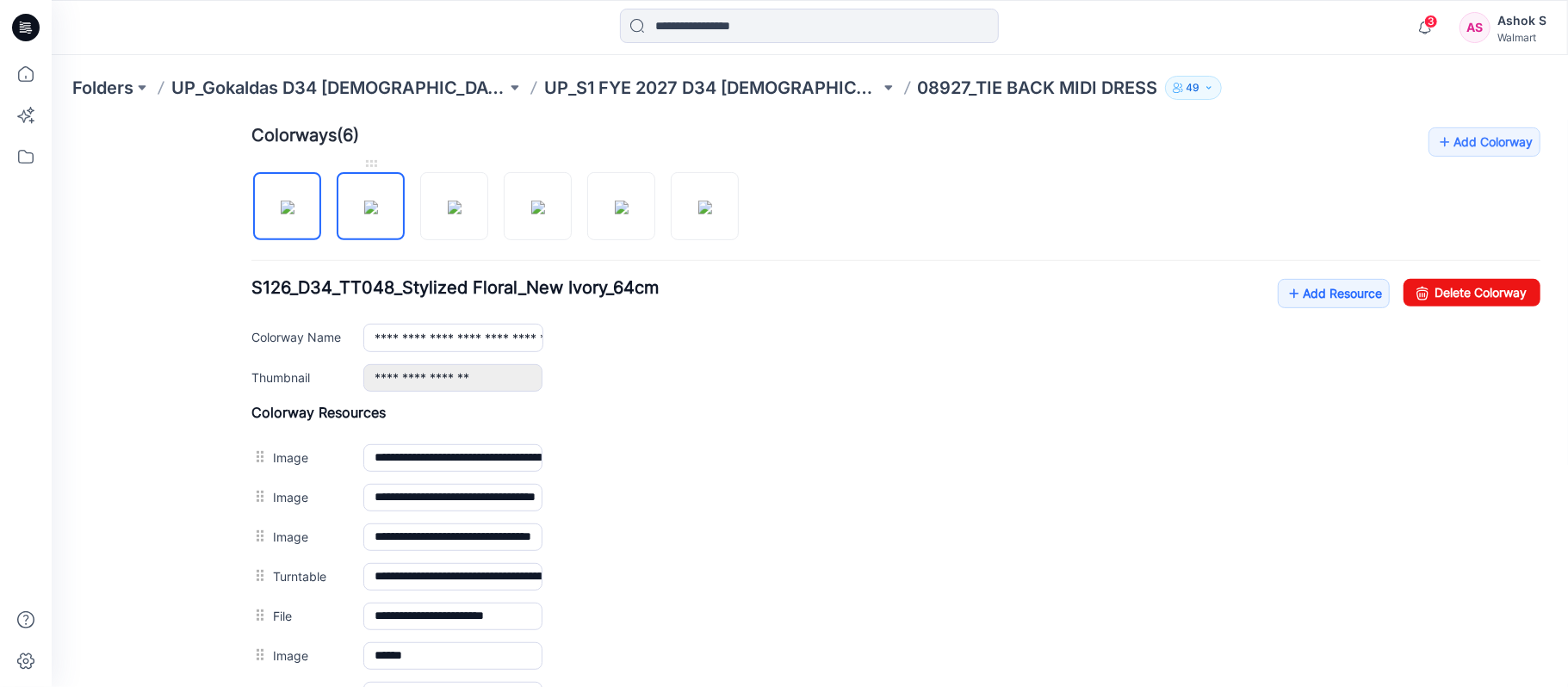 click at bounding box center [370, 207] 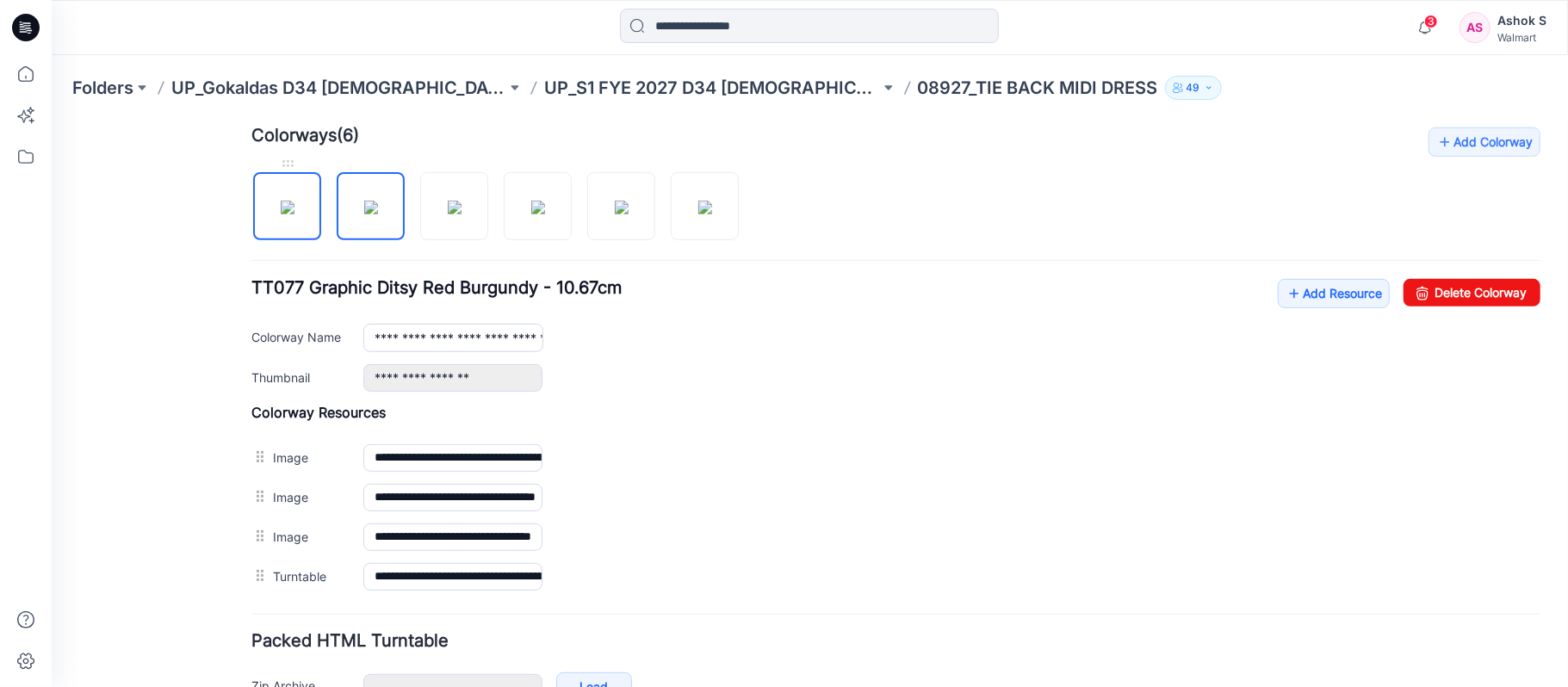 click at bounding box center [287, 207] 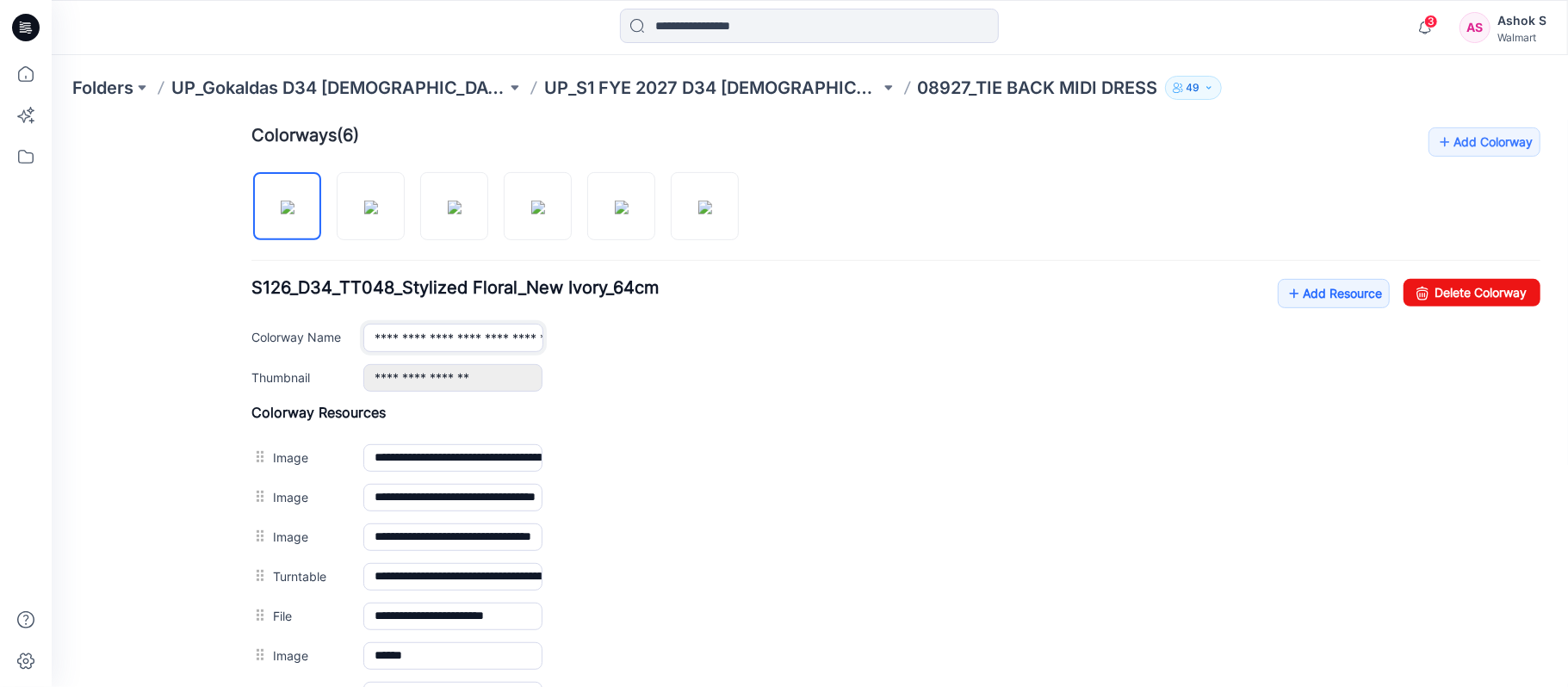 drag, startPoint x: 437, startPoint y: 342, endPoint x: 359, endPoint y: 342, distance: 78 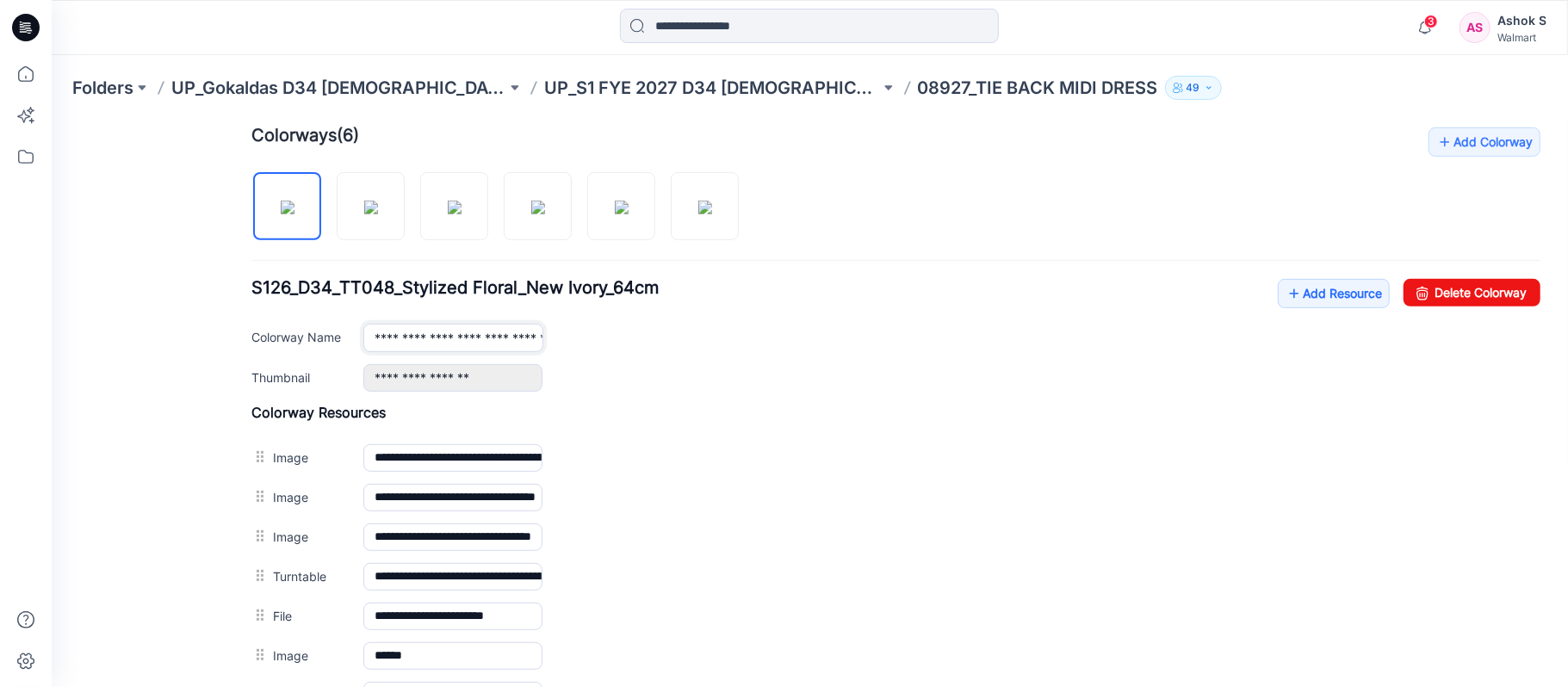 click on "**********" at bounding box center (895, 337) 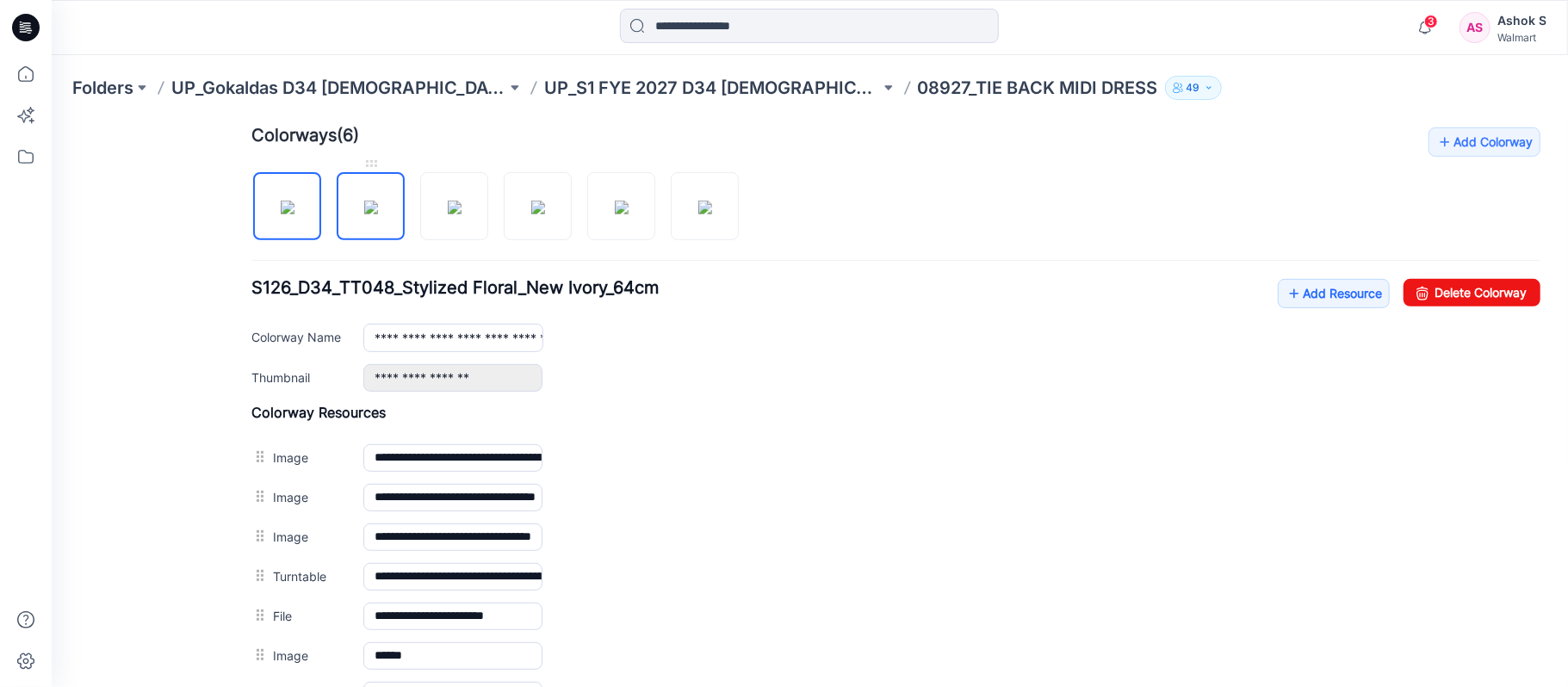 click at bounding box center (370, 207) 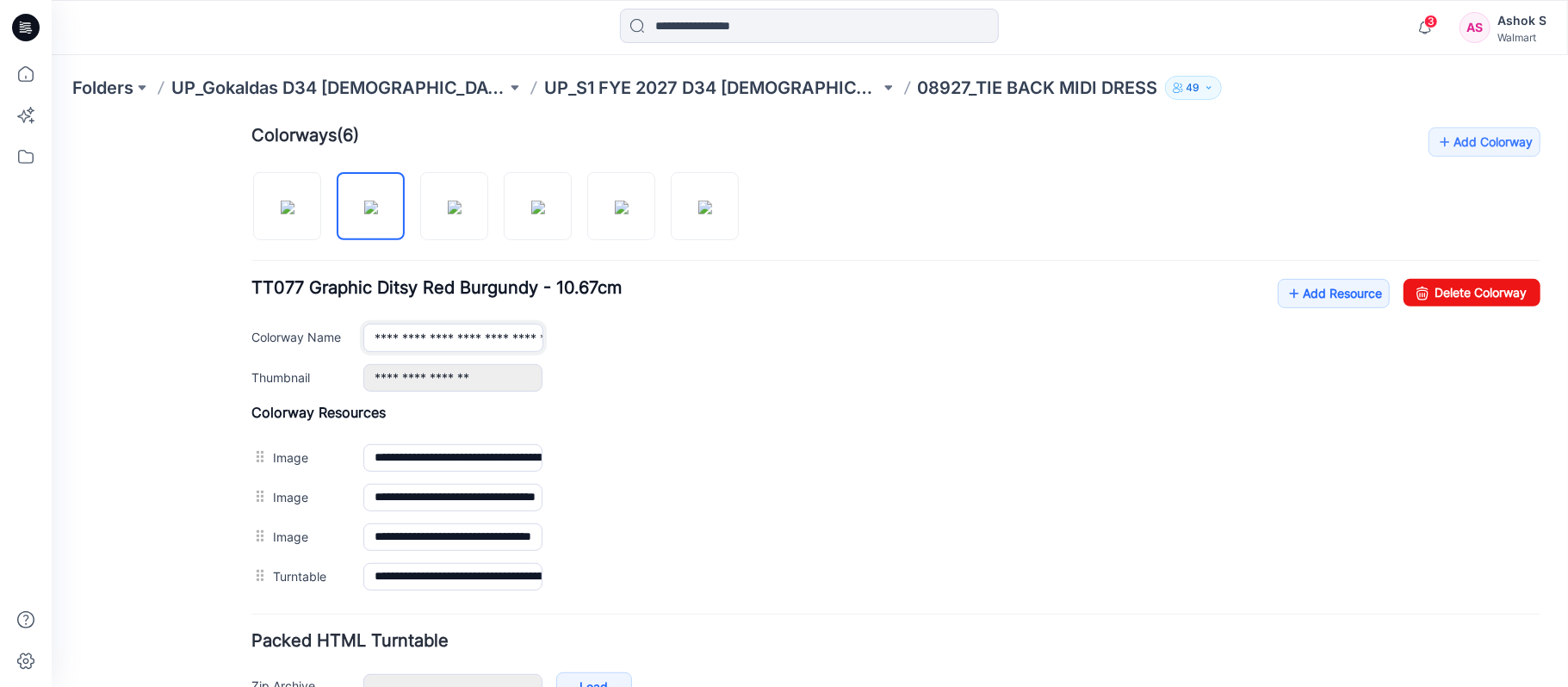 click on "**********" at bounding box center (452, 337) 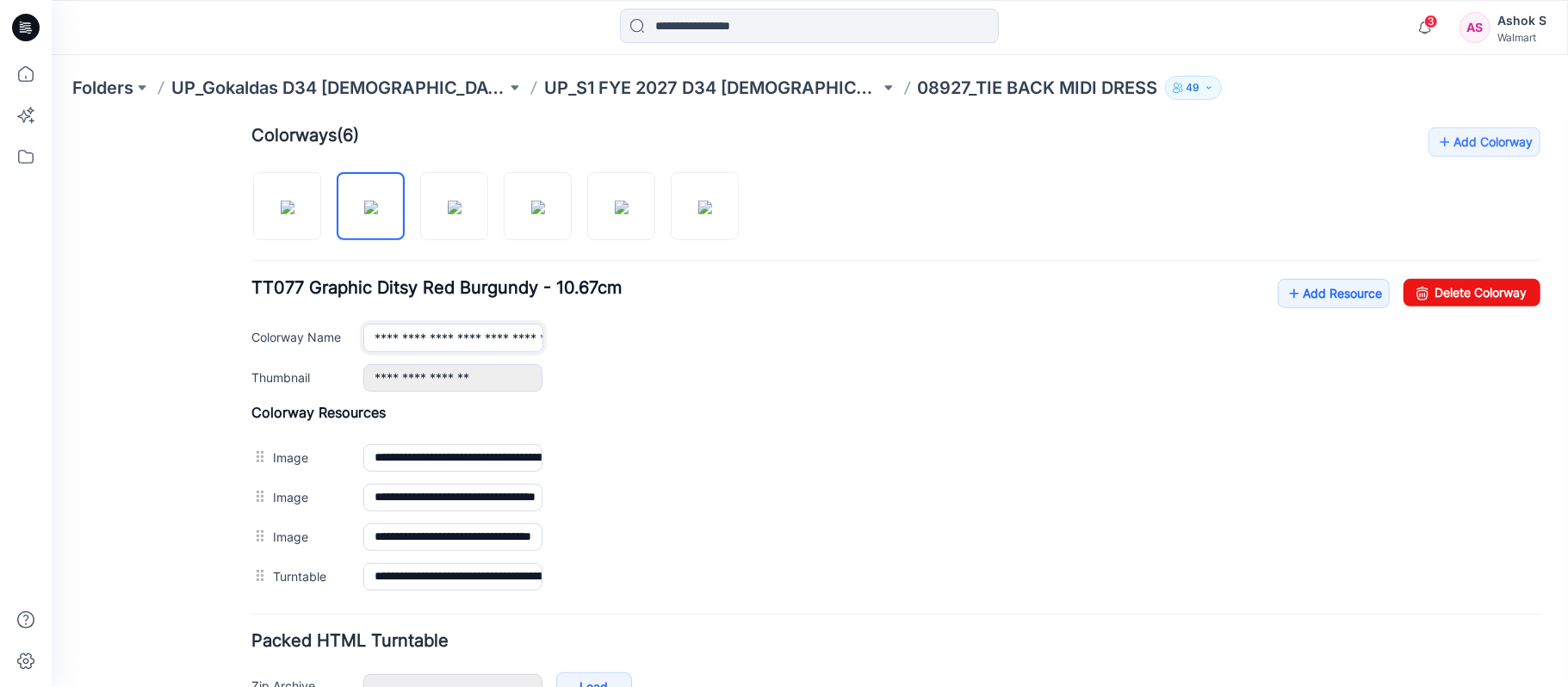 paste on "*********" 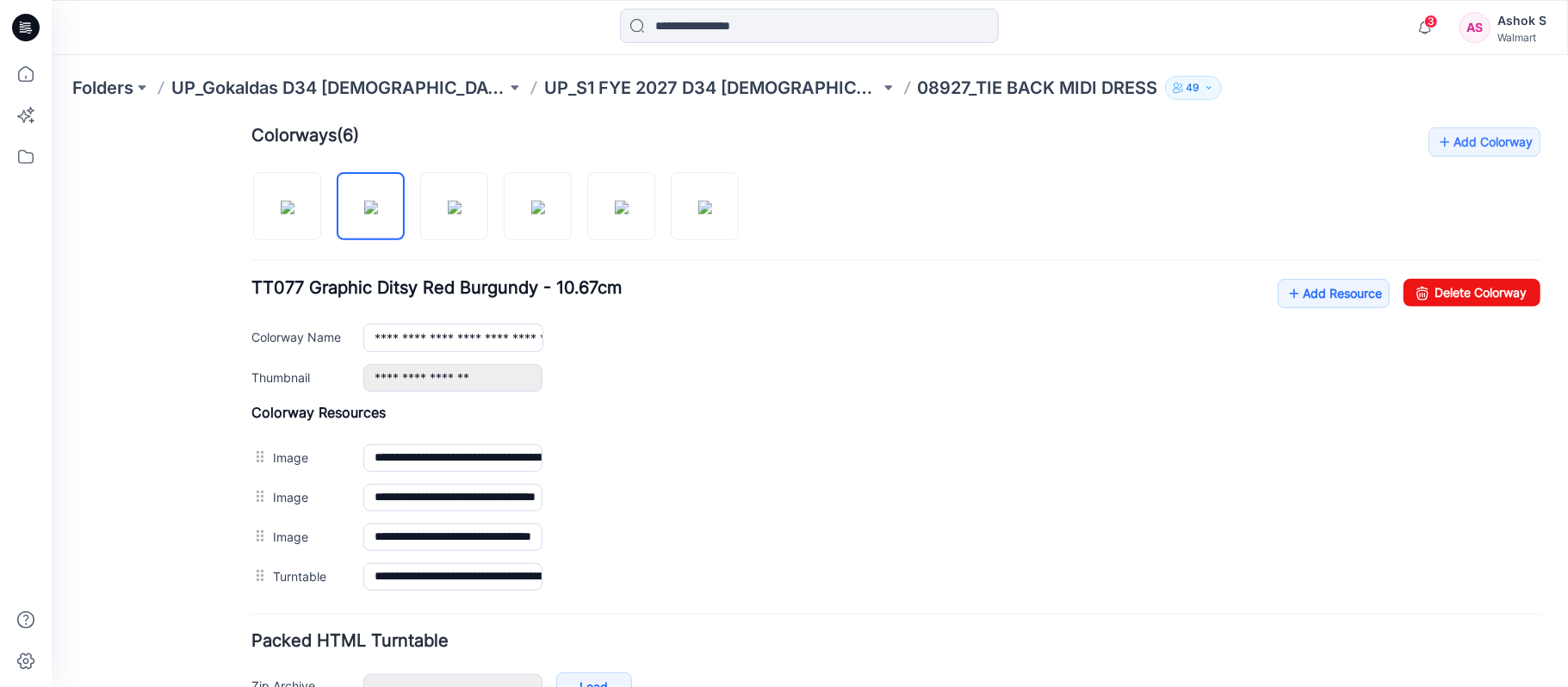 click on "**********" at bounding box center (895, 334) 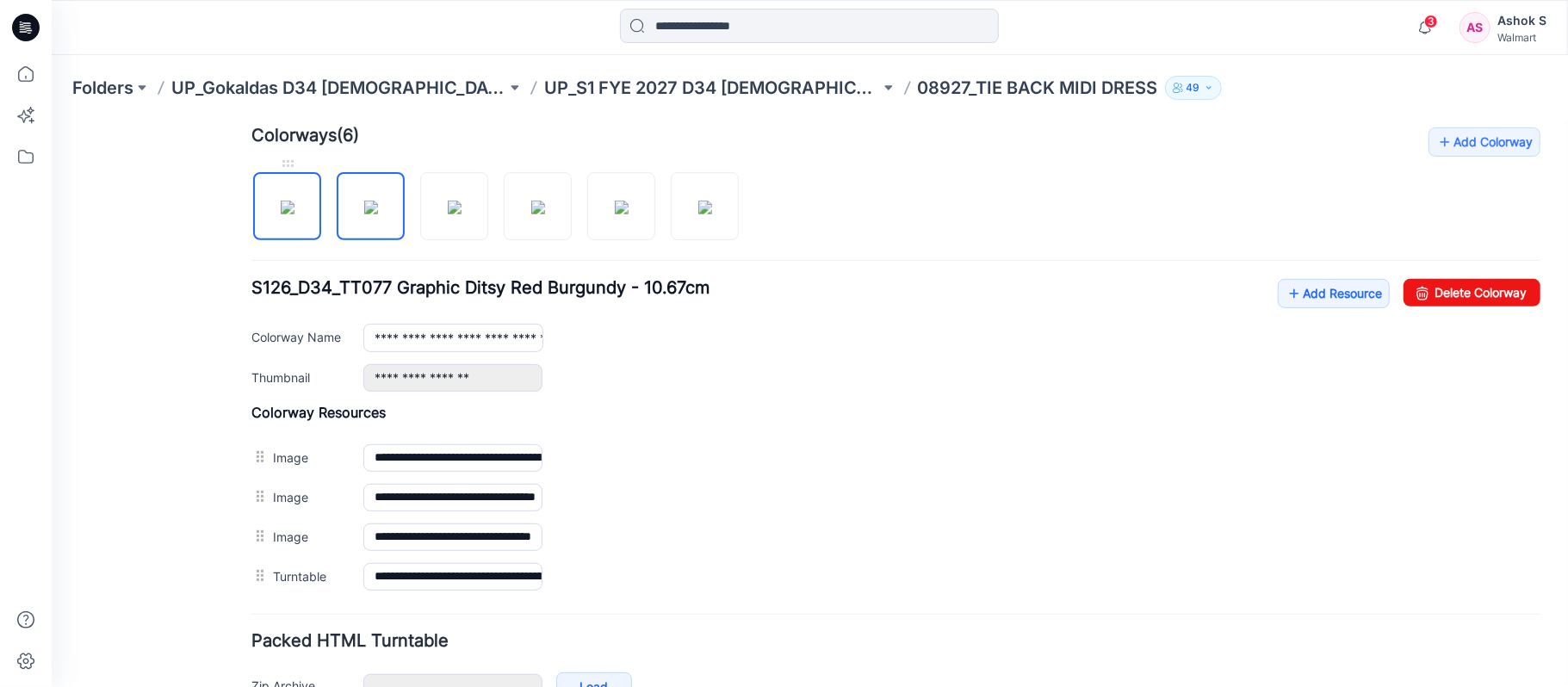 click at bounding box center (287, 207) 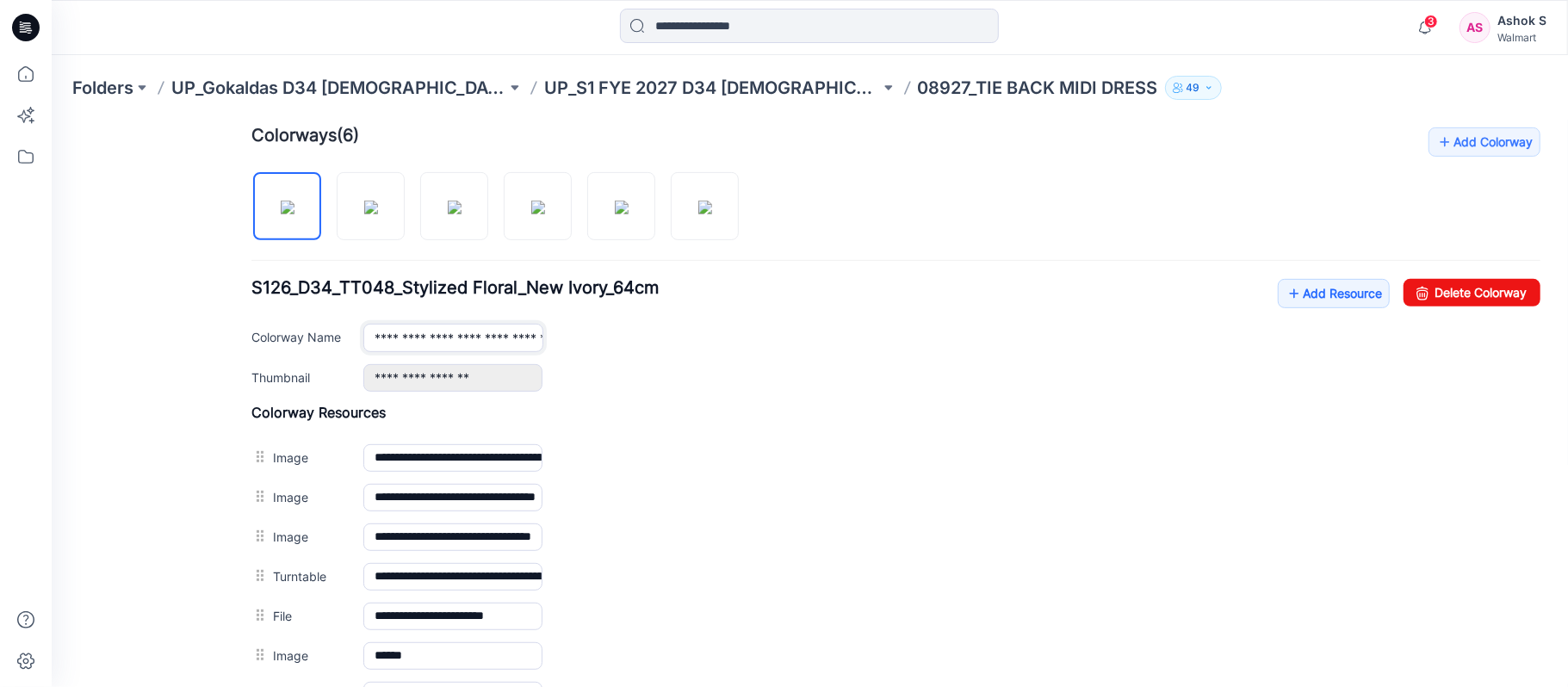 click on "**********" at bounding box center (452, 337) 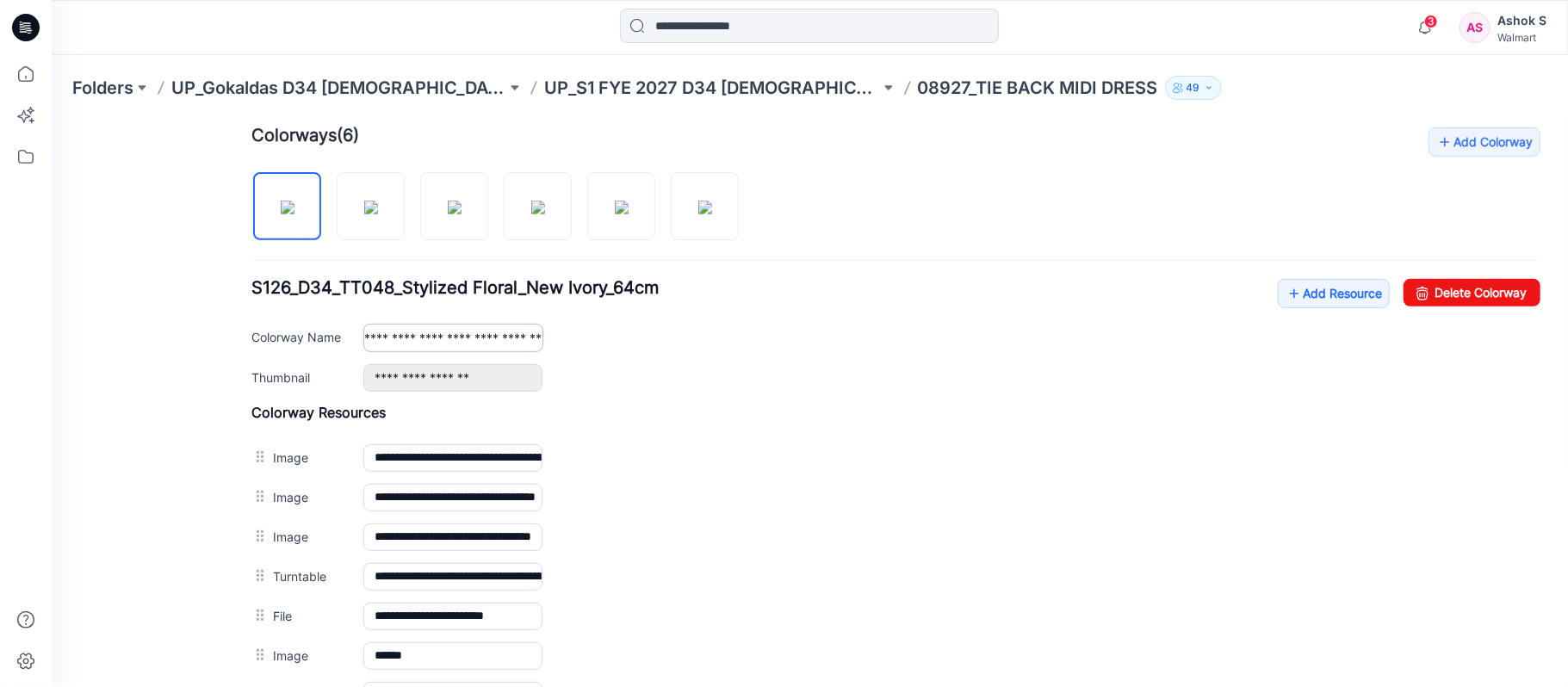 scroll, scrollTop: 0, scrollLeft: 0, axis: both 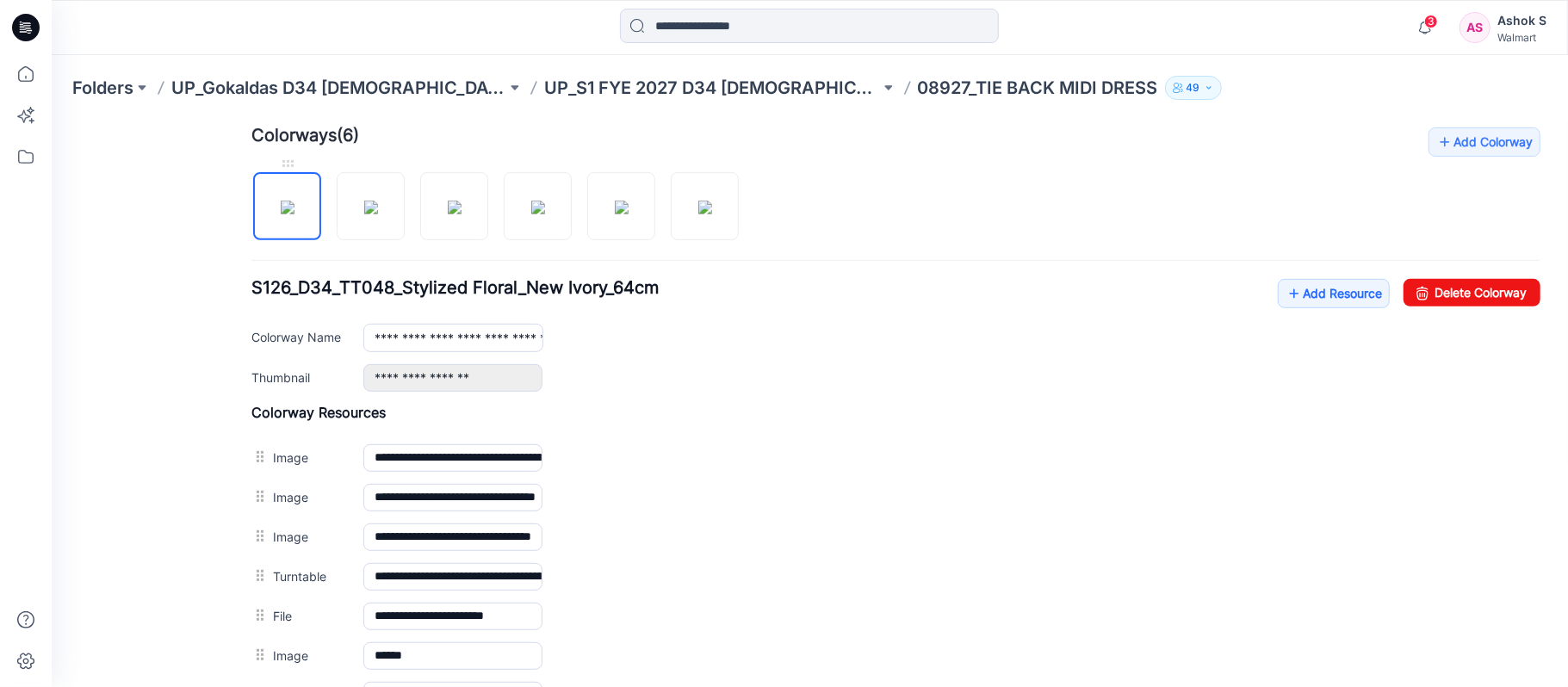 click at bounding box center [287, 207] 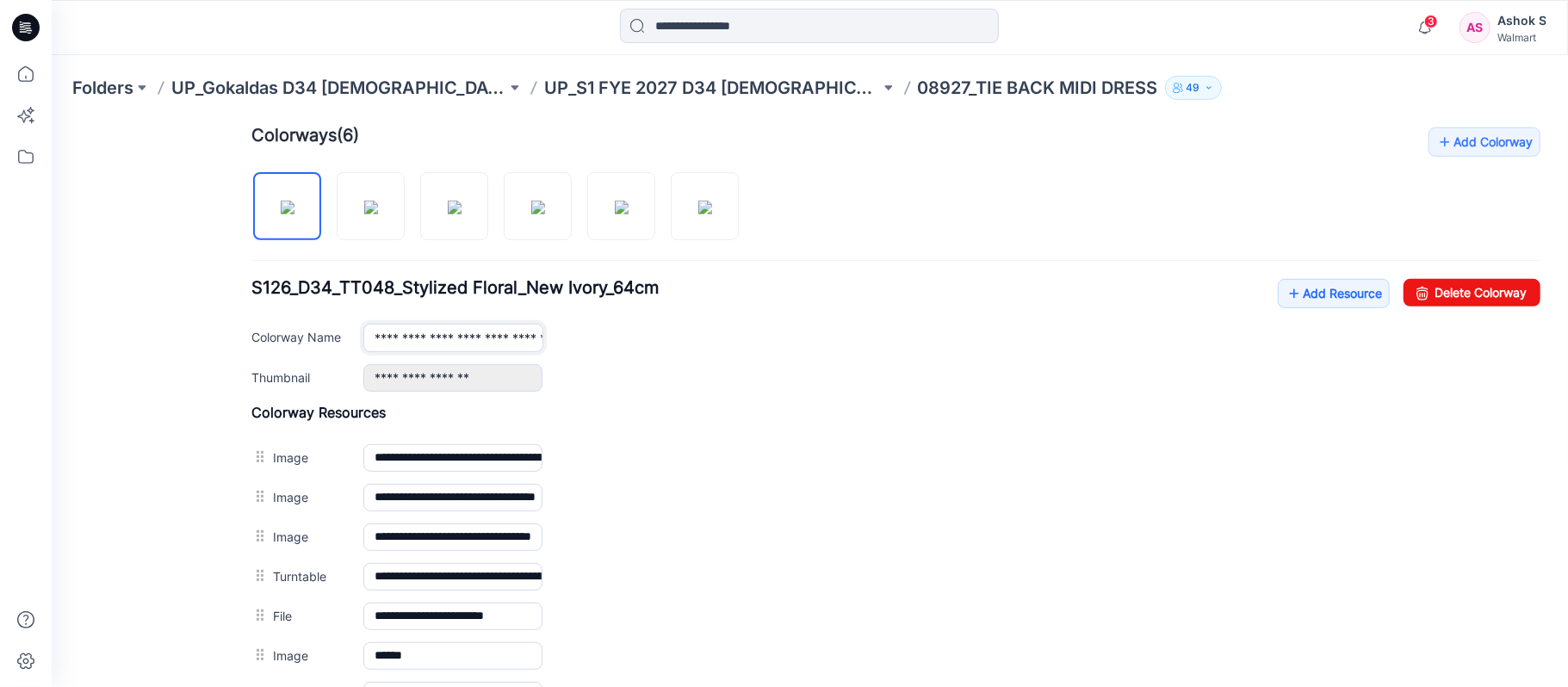 scroll, scrollTop: 0, scrollLeft: 117, axis: horizontal 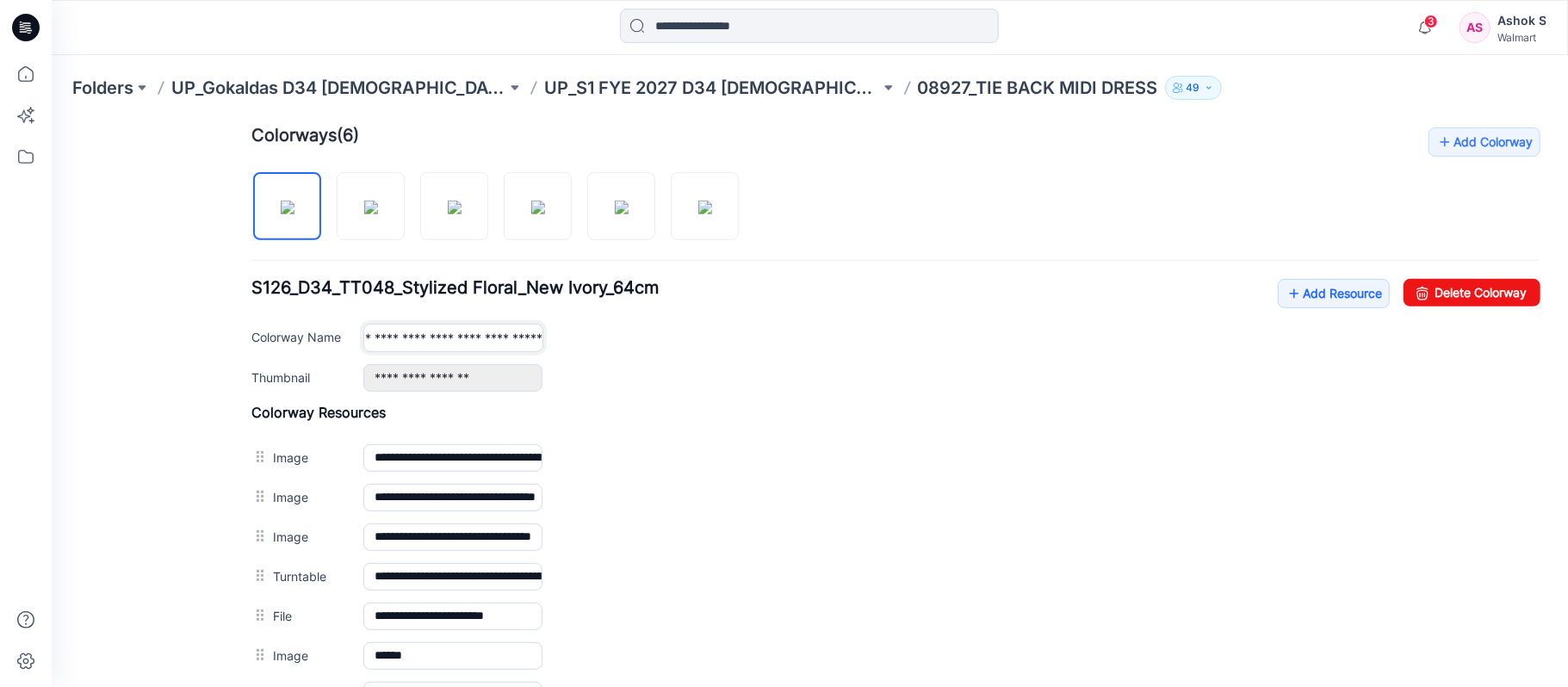 drag, startPoint x: 521, startPoint y: 345, endPoint x: 551, endPoint y: 348, distance: 30.149627 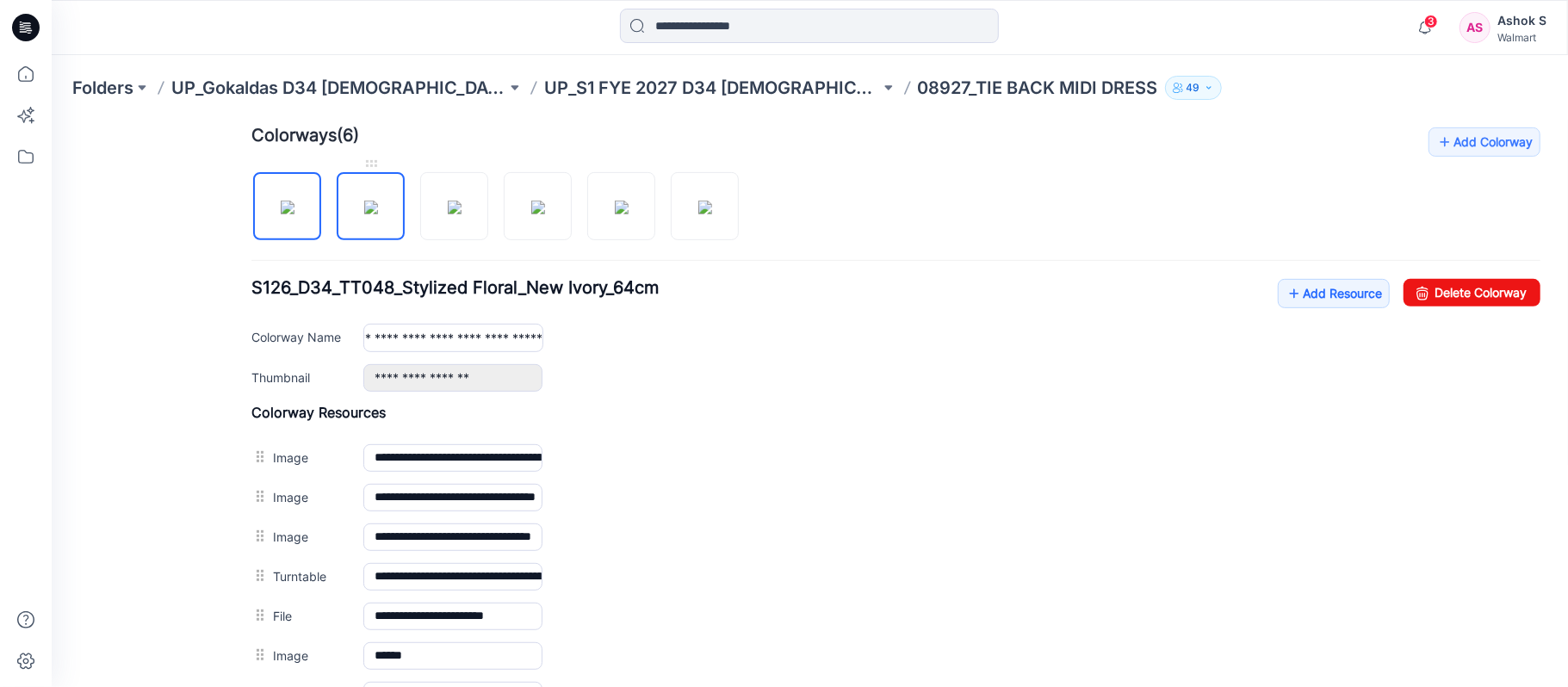 click at bounding box center (370, 207) 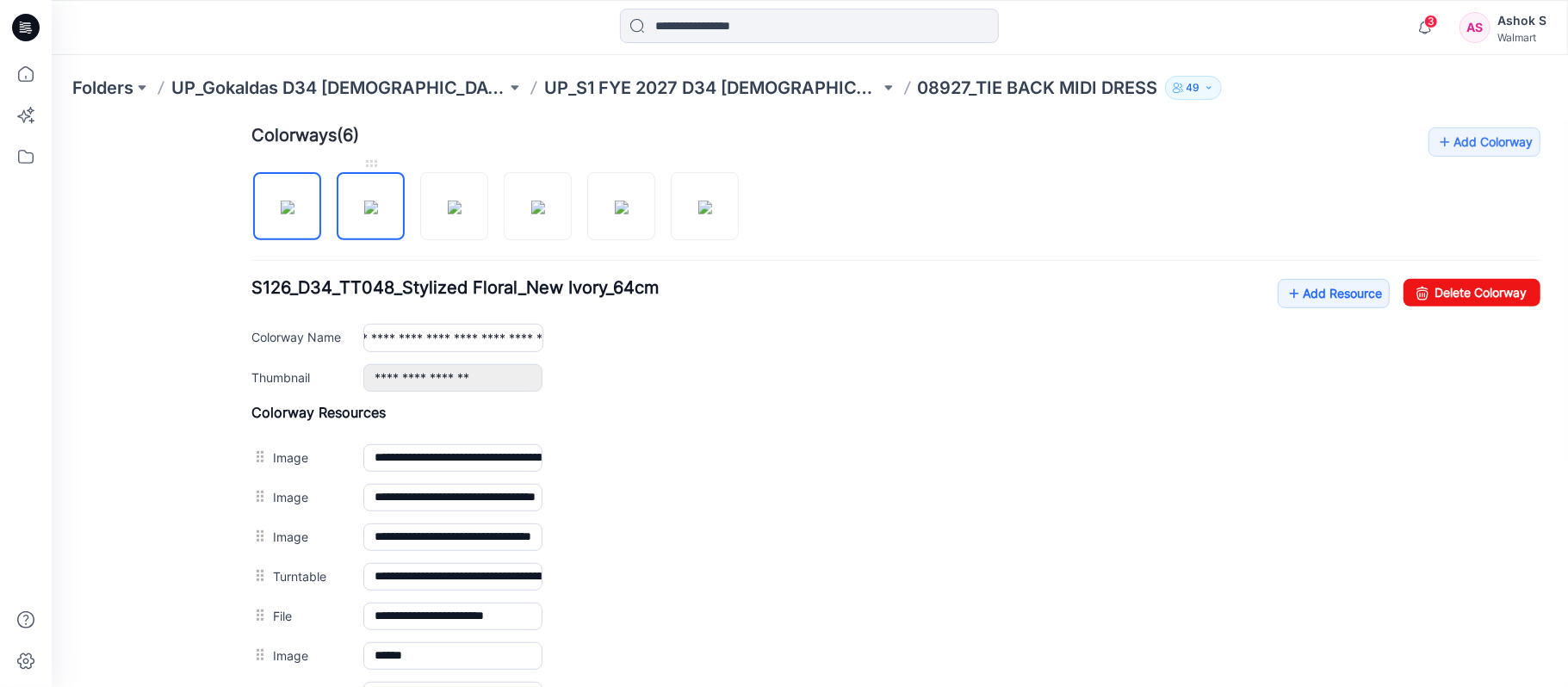 scroll, scrollTop: 0, scrollLeft: 0, axis: both 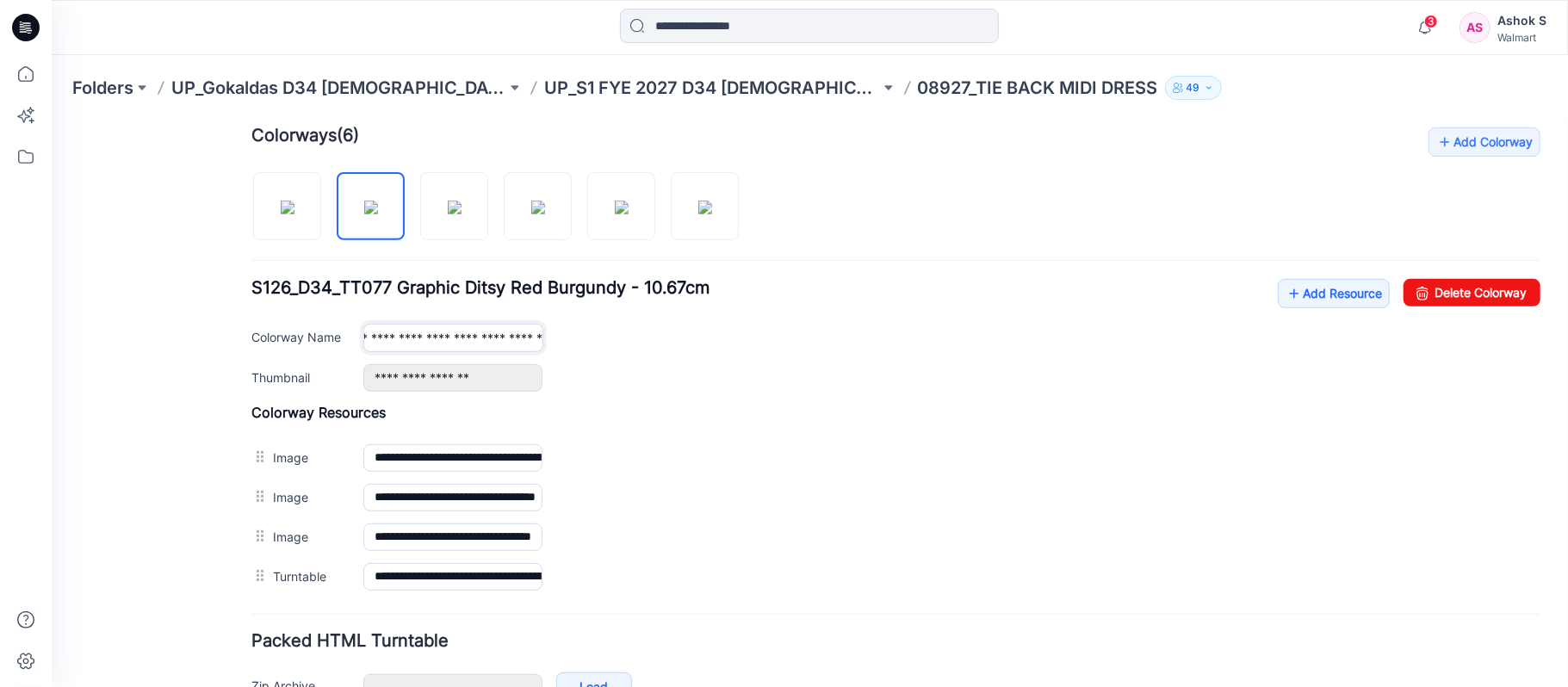 drag, startPoint x: 417, startPoint y: 342, endPoint x: 536, endPoint y: 350, distance: 119.2686 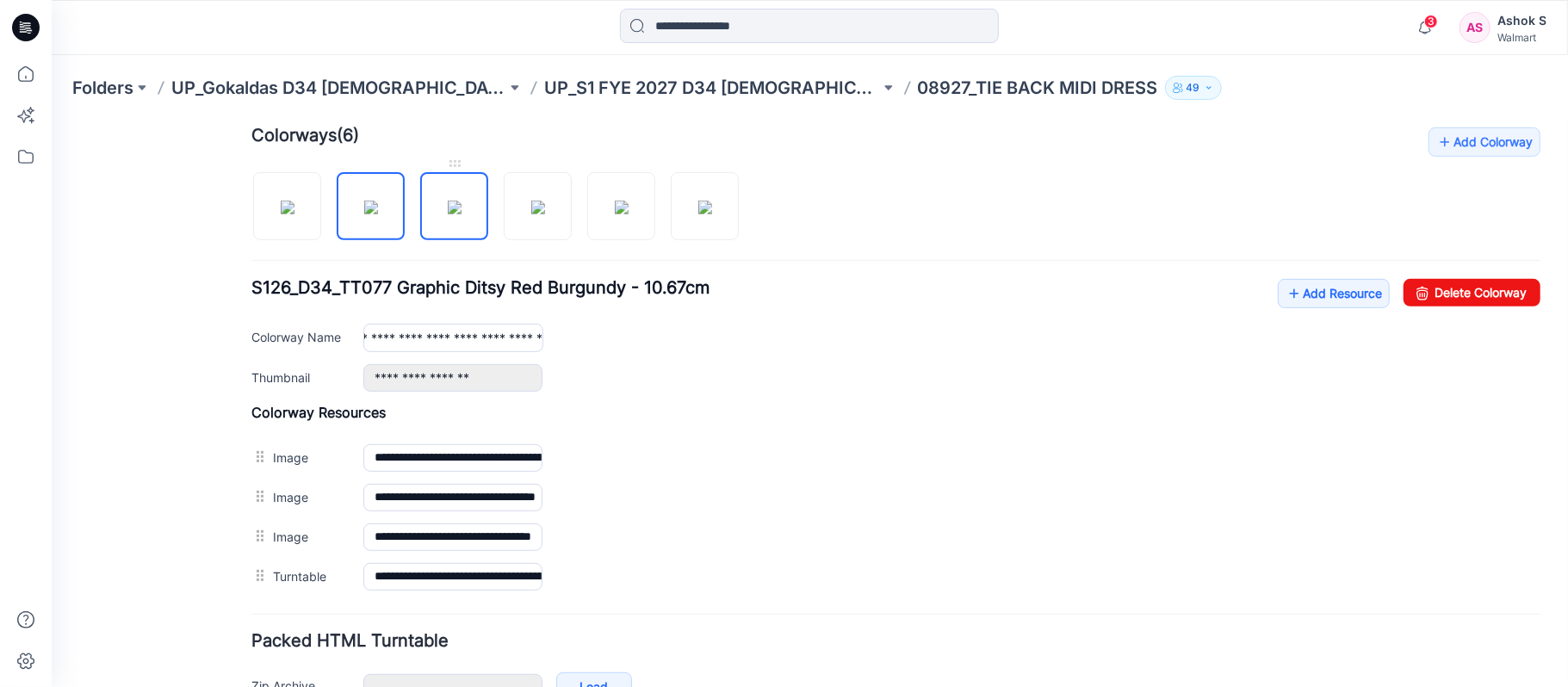 click at bounding box center [454, 207] 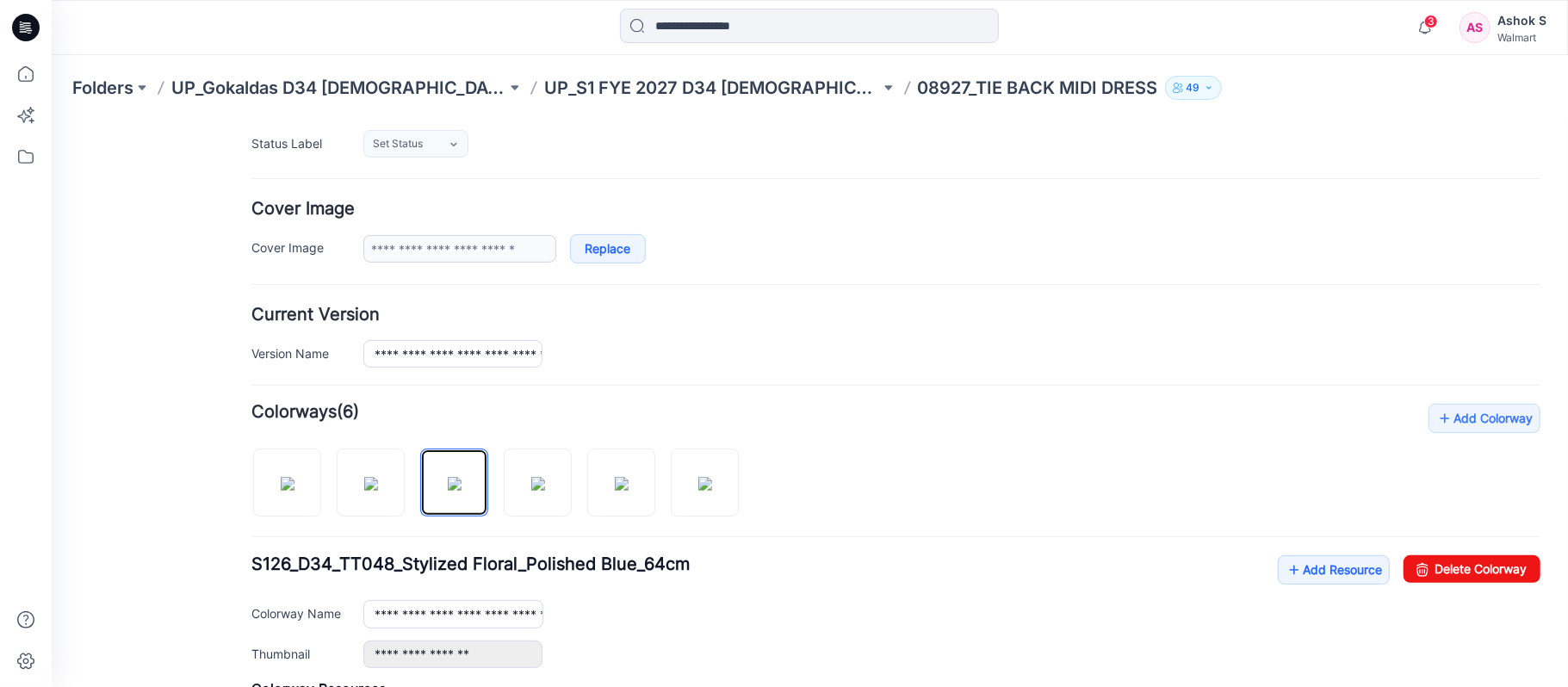 scroll, scrollTop: 0, scrollLeft: 0, axis: both 